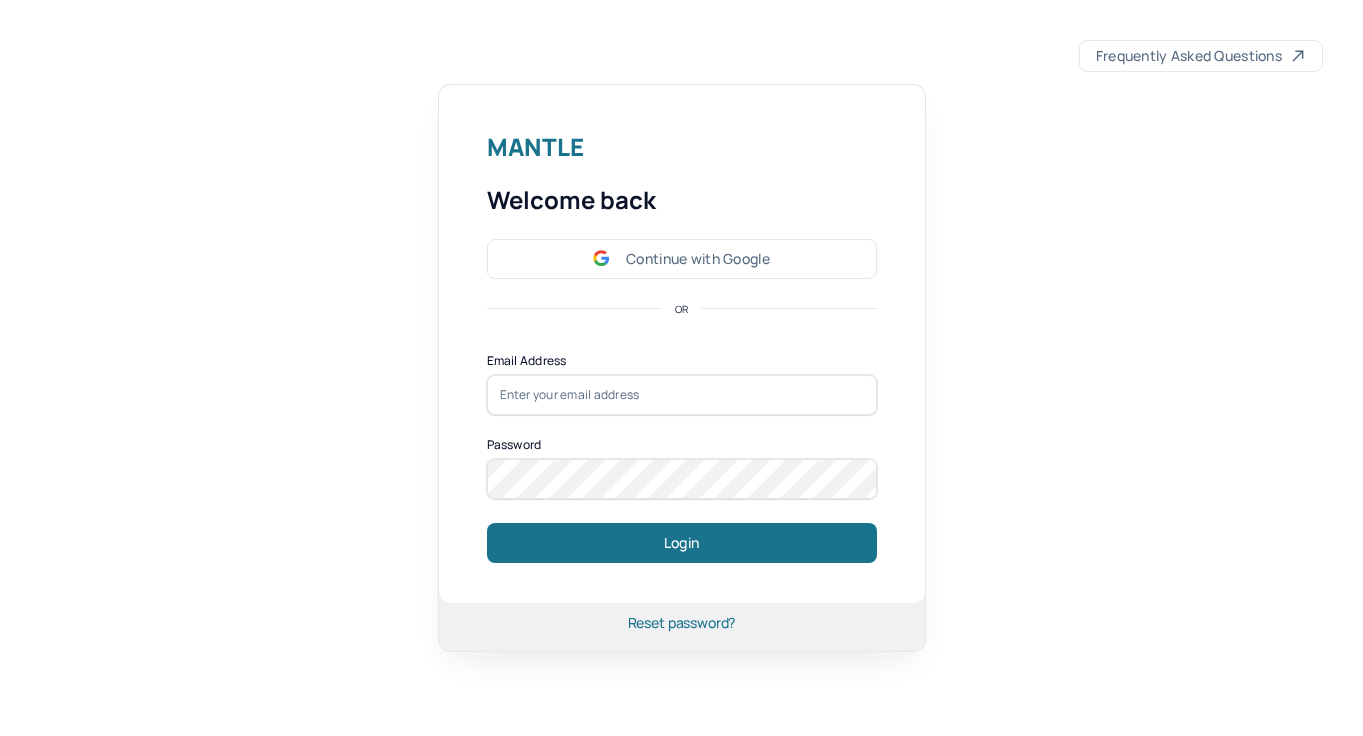 scroll, scrollTop: 0, scrollLeft: 0, axis: both 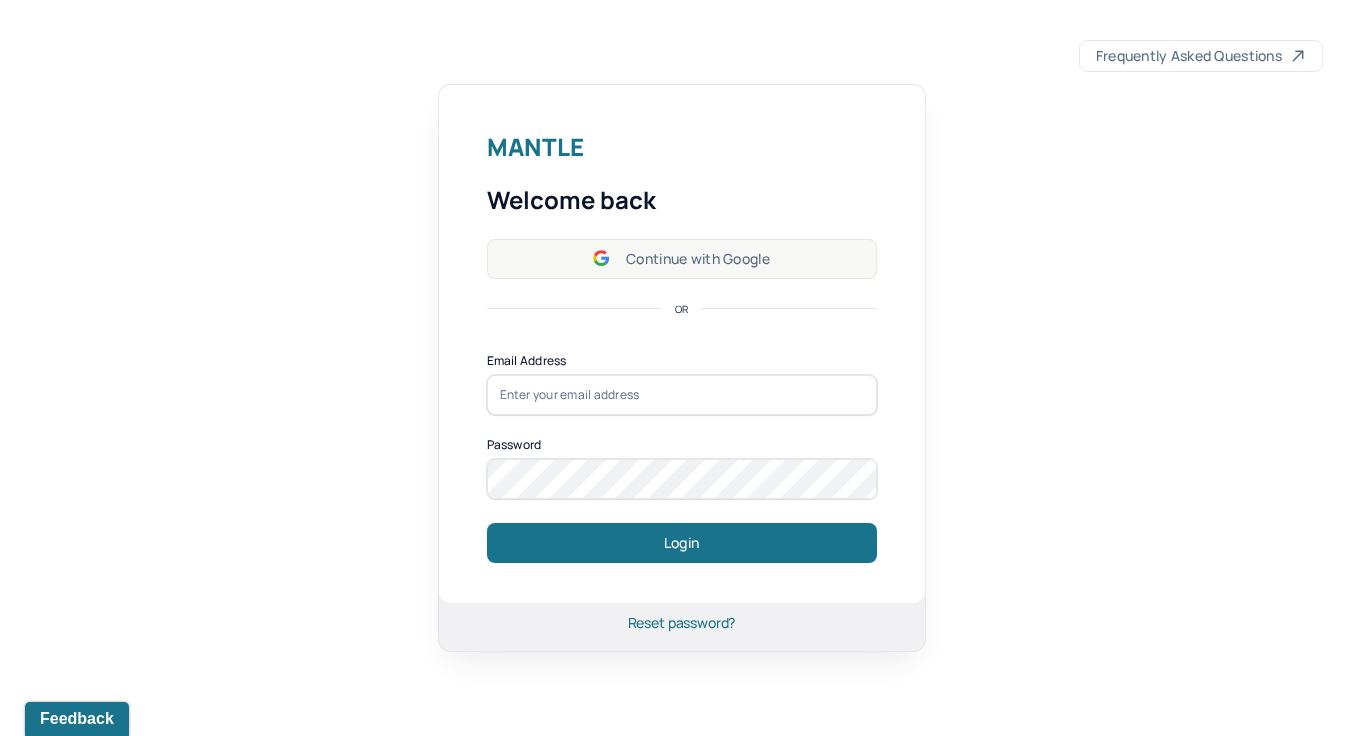 click on "Continue with Google" at bounding box center (682, 259) 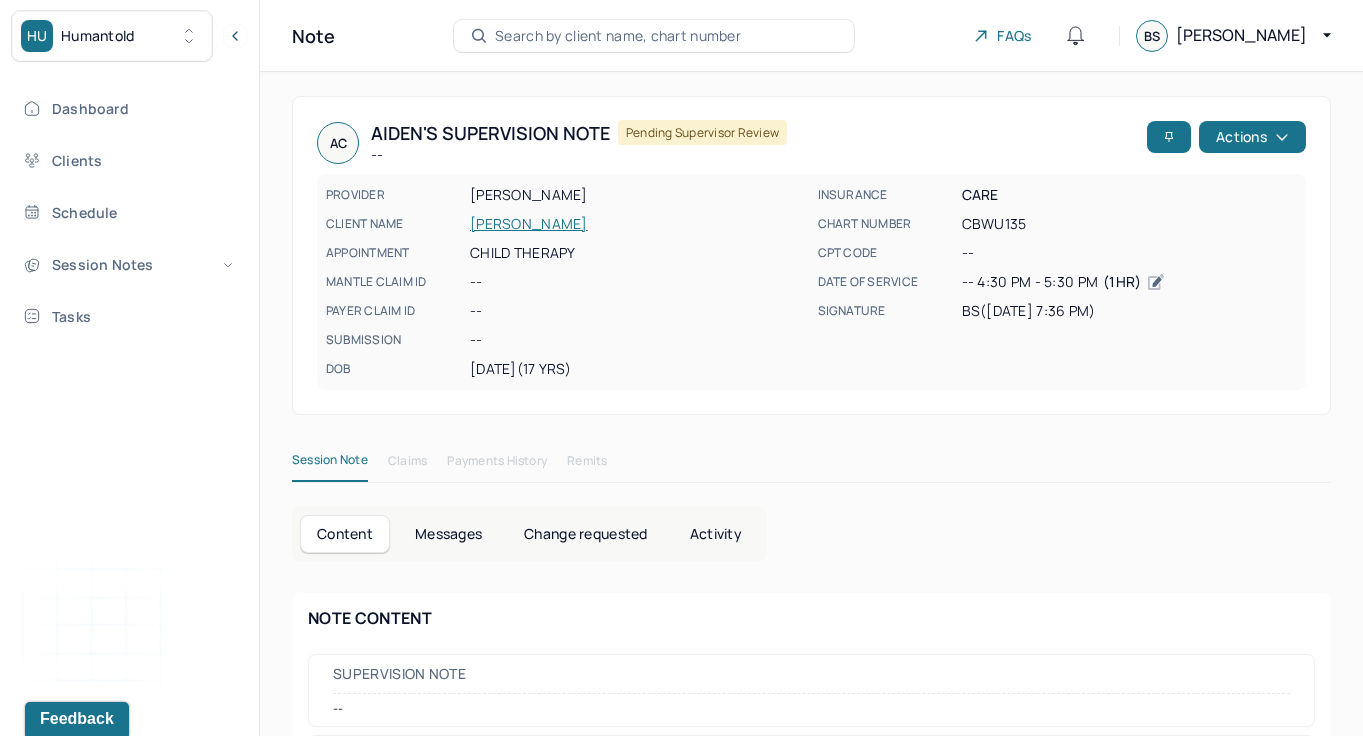 scroll, scrollTop: 208, scrollLeft: 0, axis: vertical 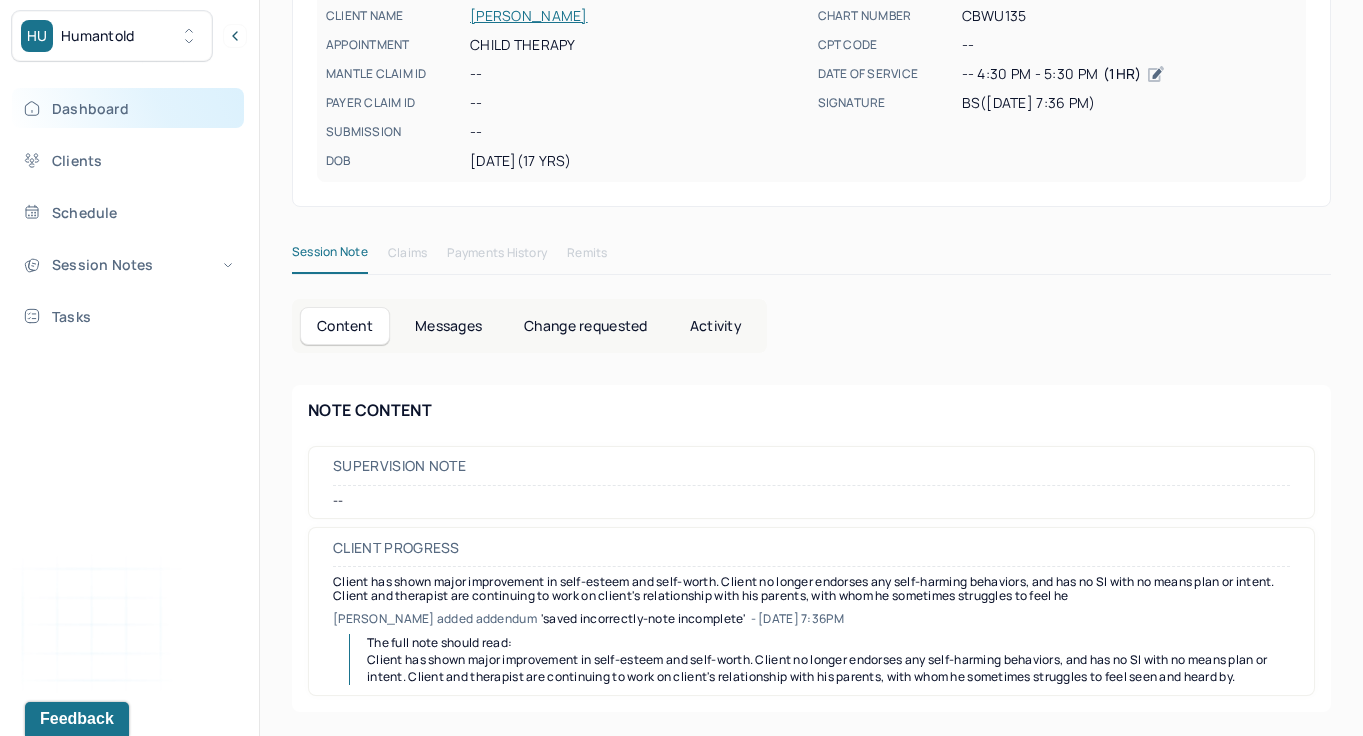 click on "Dashboard" at bounding box center [128, 108] 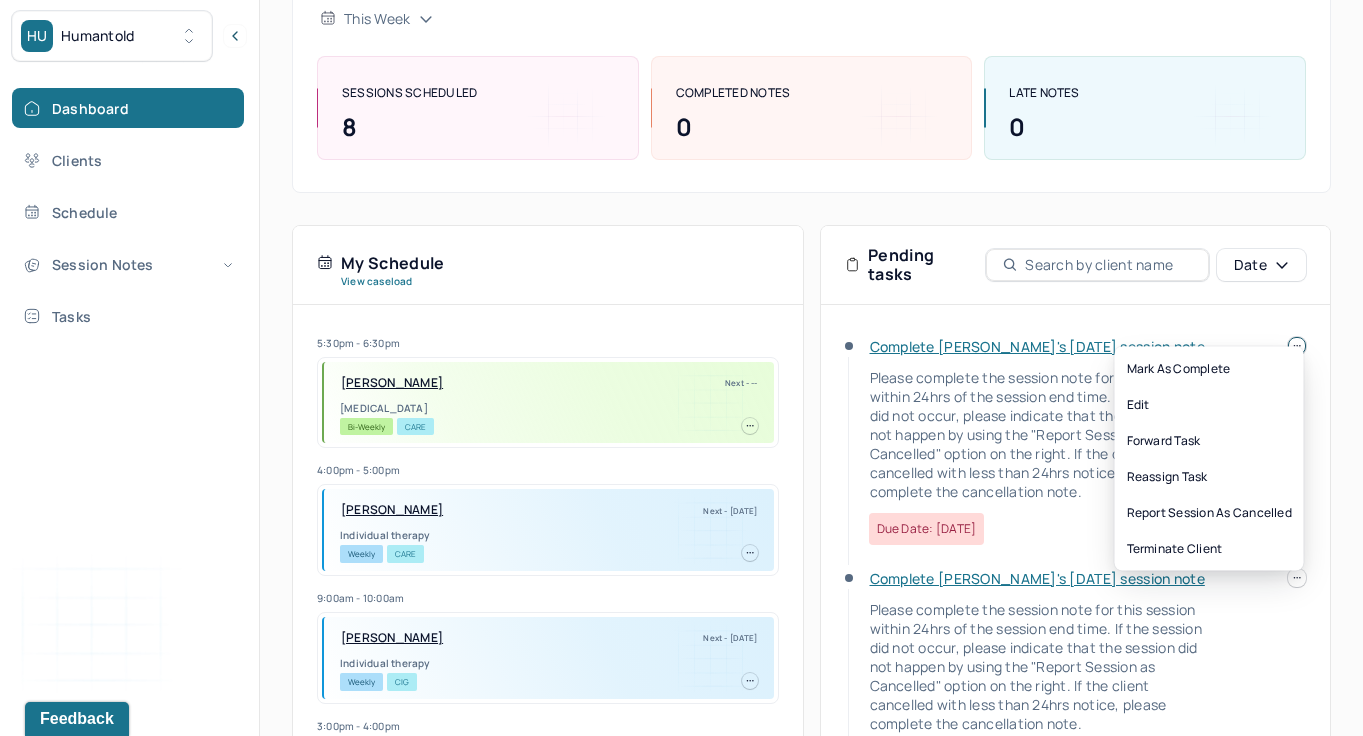 click on "HU Humantold       Dashboard Clients Schedule Session Notes Tasks [PERSON_NAME] provider   Logout   Search by client name, chart number     FAQs     [PERSON_NAME] Let’s get you started 🚀 You can manage your caseload and availability here   this week   SESSIONS SCHEDULED 8 COMPLETED NOTES 0 LATE NOTES 0 My Schedule View caseload 5:30pm - 6:30pm   [PERSON_NAME]   Next - -- [MEDICAL_DATA] Bi-Weekly CARE     4:00pm - 5:00pm   [PERSON_NAME]   Next - [DATE] Individual therapy Weekly CARE     9:00am - 10:00am   [PERSON_NAME]   Next - [DATE] Individual therapy Weekly CIG     3:00pm - 4:00pm   [PERSON_NAME]   Next - [DATE] Individual therapy Weekly Self Pay     6:10pm - 7:10pm   [PERSON_NAME]   Next - [DATE] Individual therapy Weekly OXF     4:30pm - 5:30pm   [PERSON_NAME]   Next - [DATE] Child therapy Weekly Pending Task CARE     11:00pm - 12:00am   [PERSON_NAME]   Next - [DATE] Individual therapy Weekly BCBS     12:00pm - 1:00pm   [PERSON_NAME]" at bounding box center [681, 375] 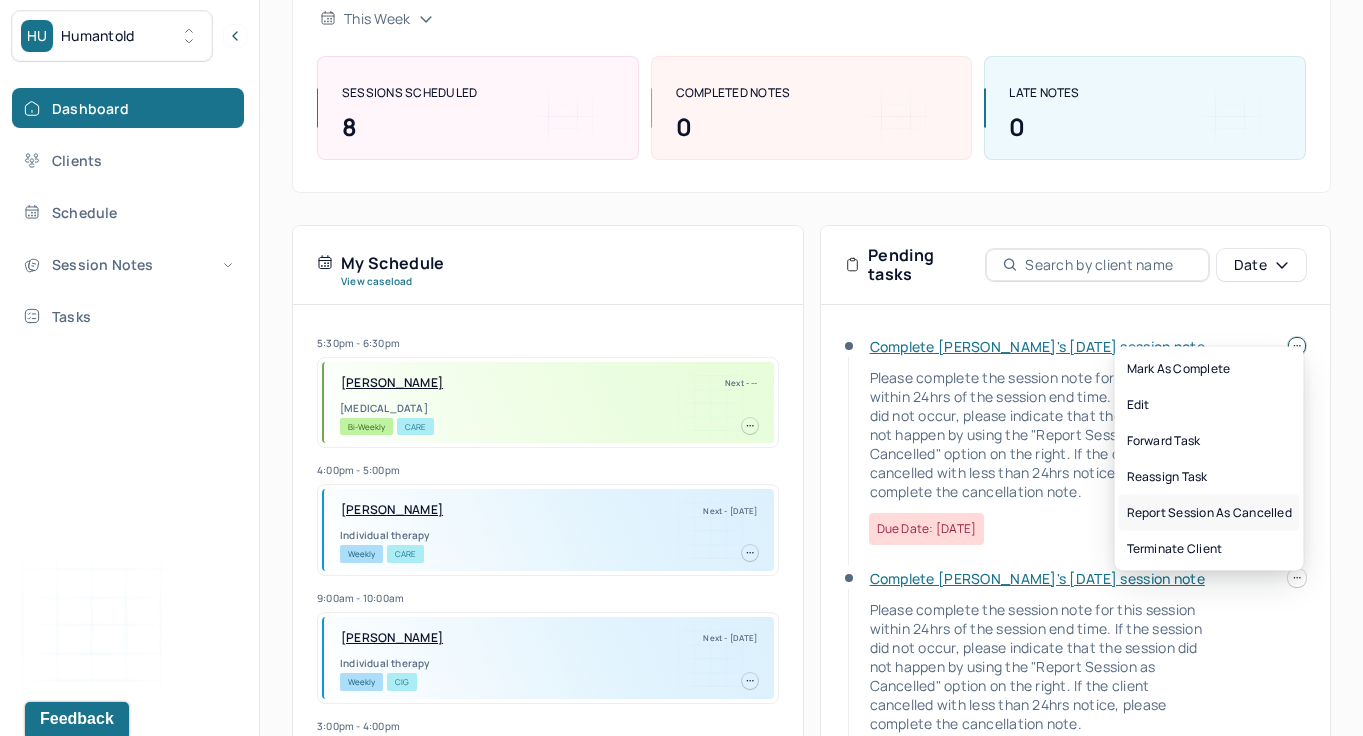 click on "Report session as cancelled" at bounding box center [1209, 513] 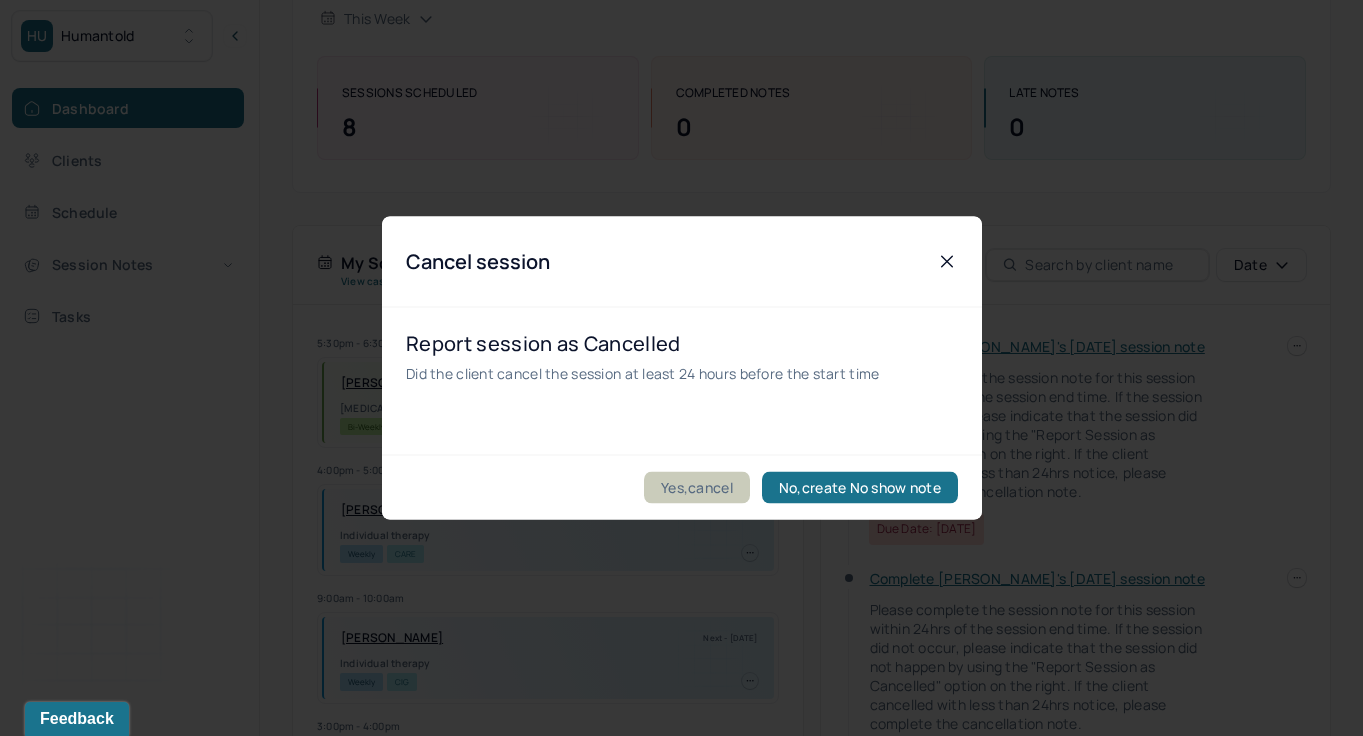 click on "Yes,cancel" at bounding box center [697, 488] 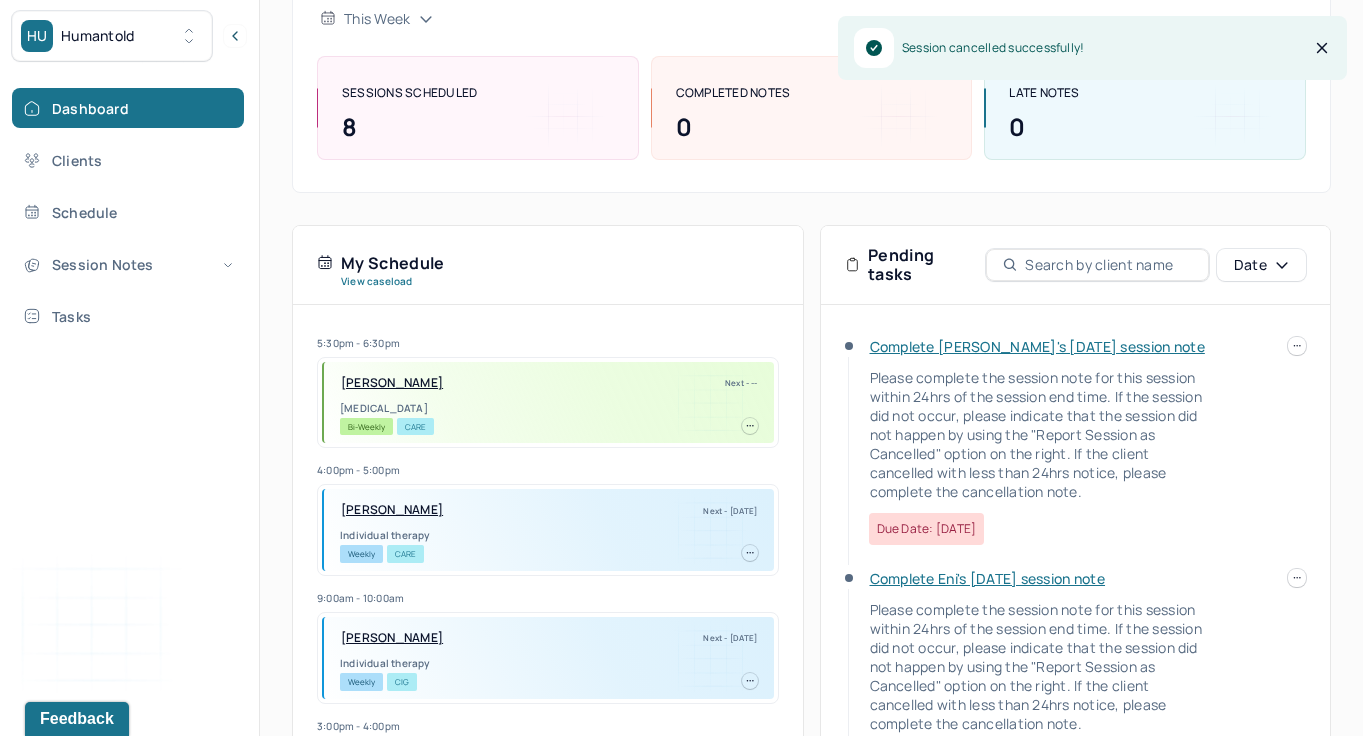 click on "Complete [PERSON_NAME]'s [DATE] session note Please complete the session note for this session within 24hrs of the session end time. If the session did not occur, please indicate that the session did not happen by using the "Report Session as Cancelled" option on the right. If the client cancelled with less than 24hrs notice, please complete the cancellation note. Due date: [DATE]" at bounding box center (1076, 453) 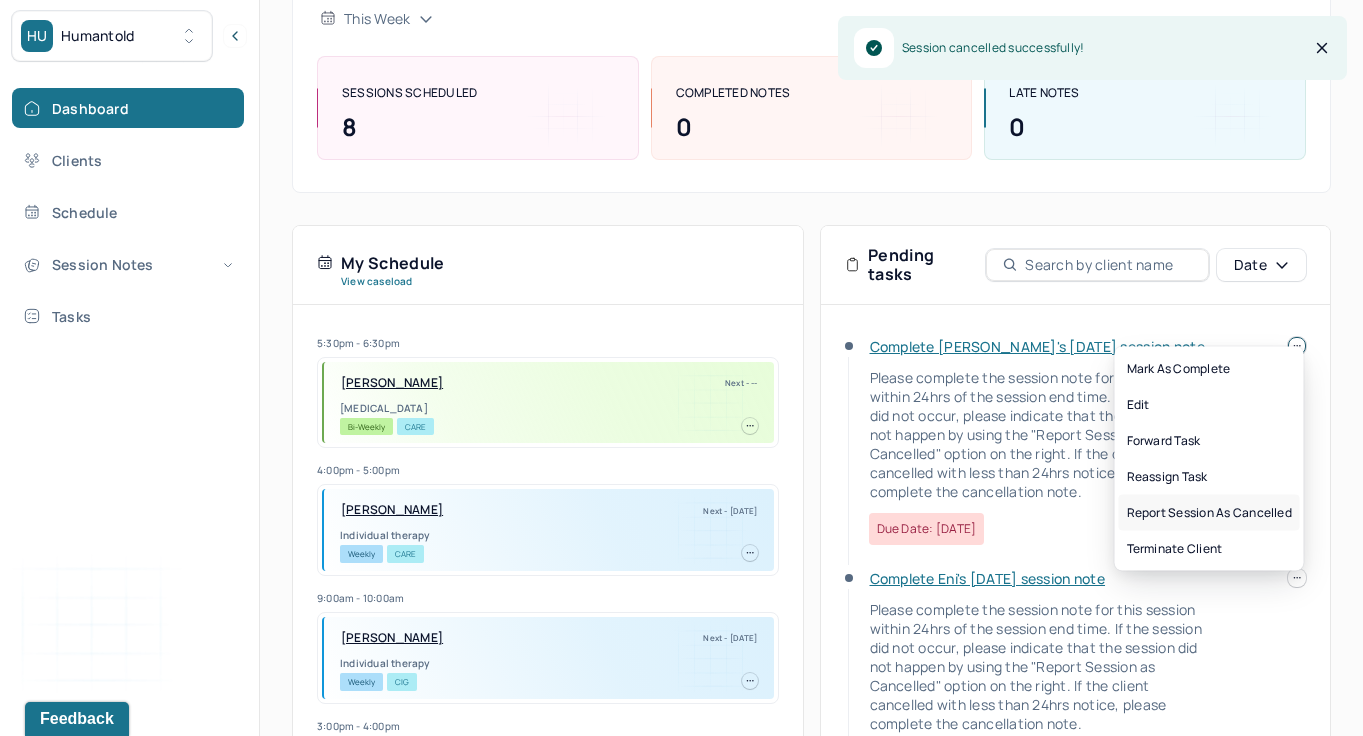 click on "Report session as cancelled" at bounding box center [1209, 513] 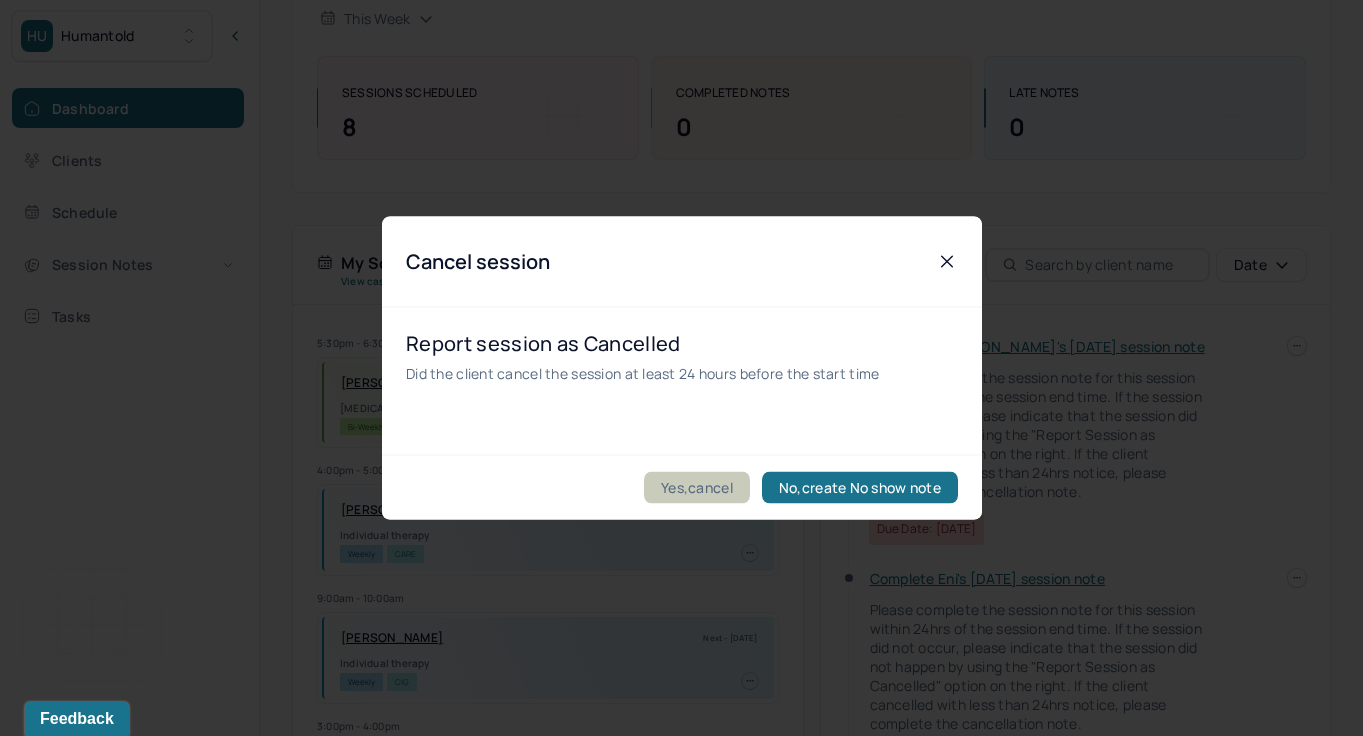 click on "Yes,cancel" at bounding box center (697, 488) 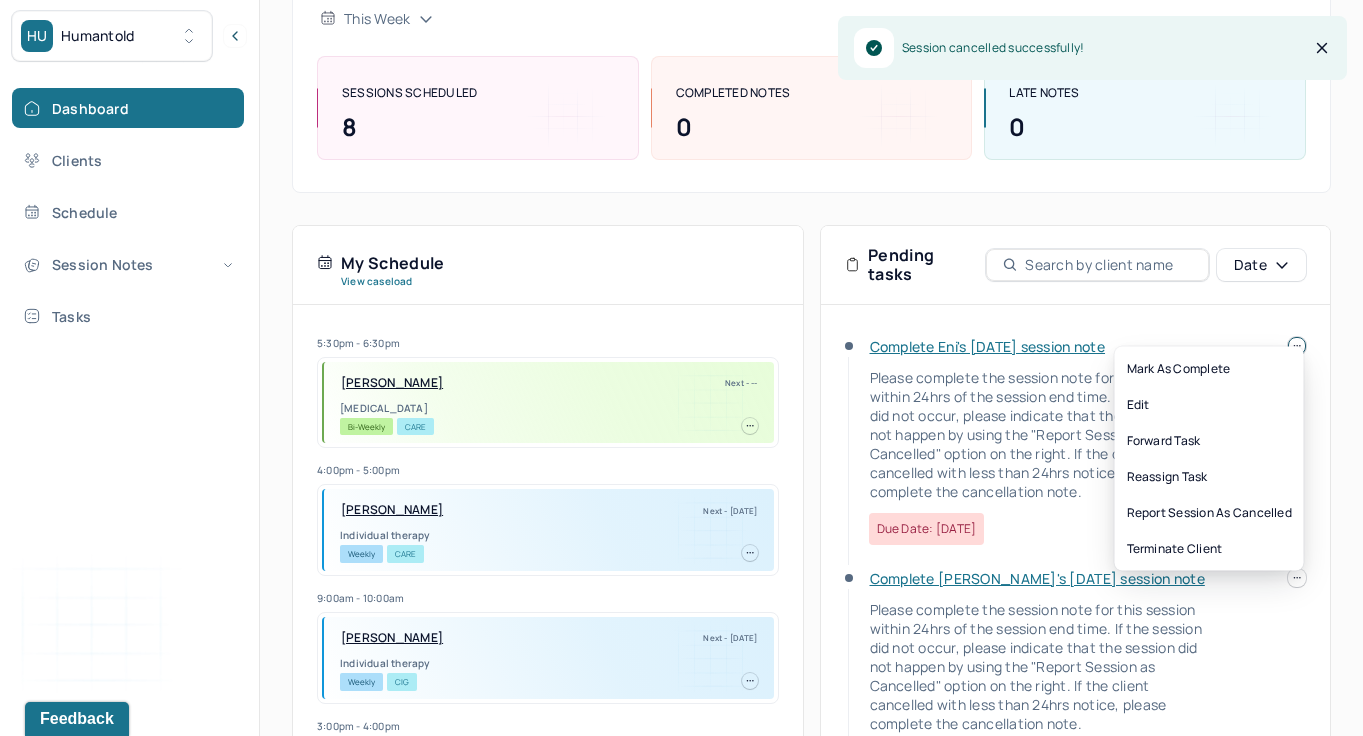 click at bounding box center [1297, 346] 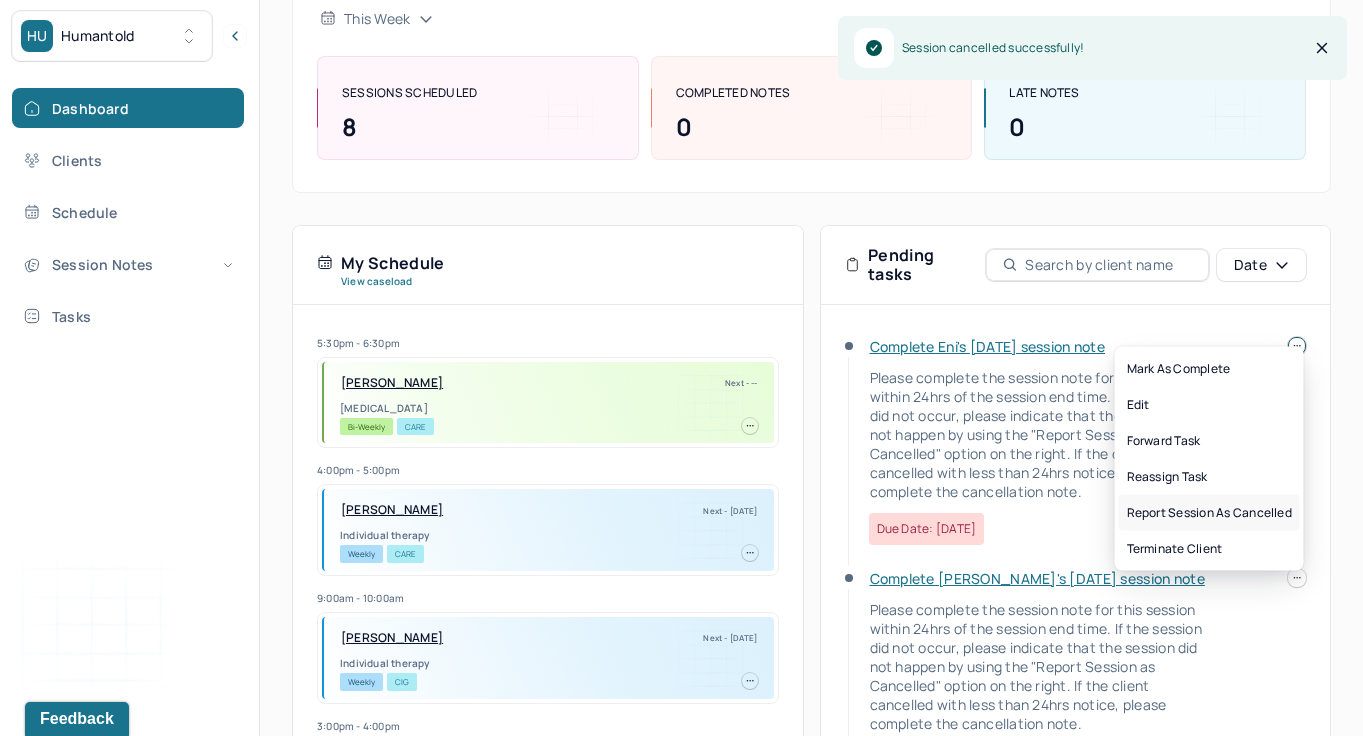 click on "Report session as cancelled" at bounding box center [1209, 513] 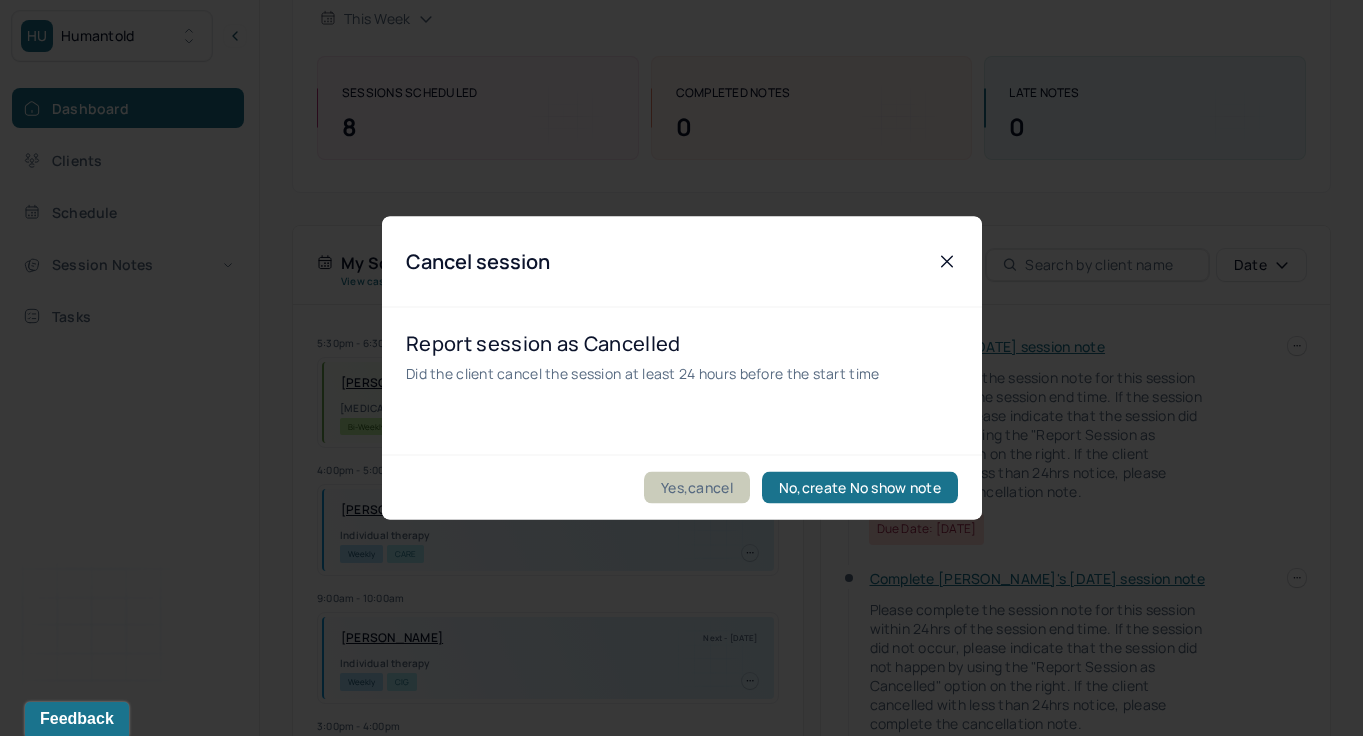 click on "Yes,cancel" at bounding box center [697, 488] 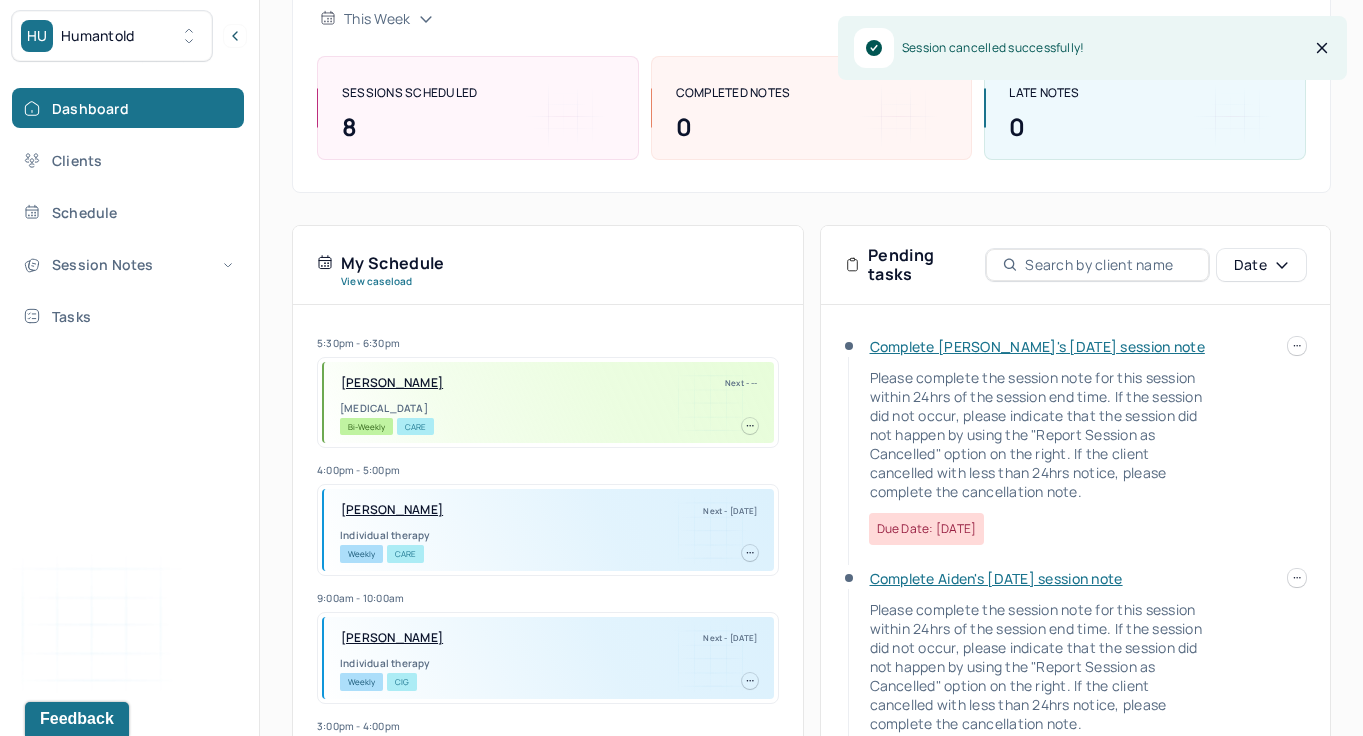 click 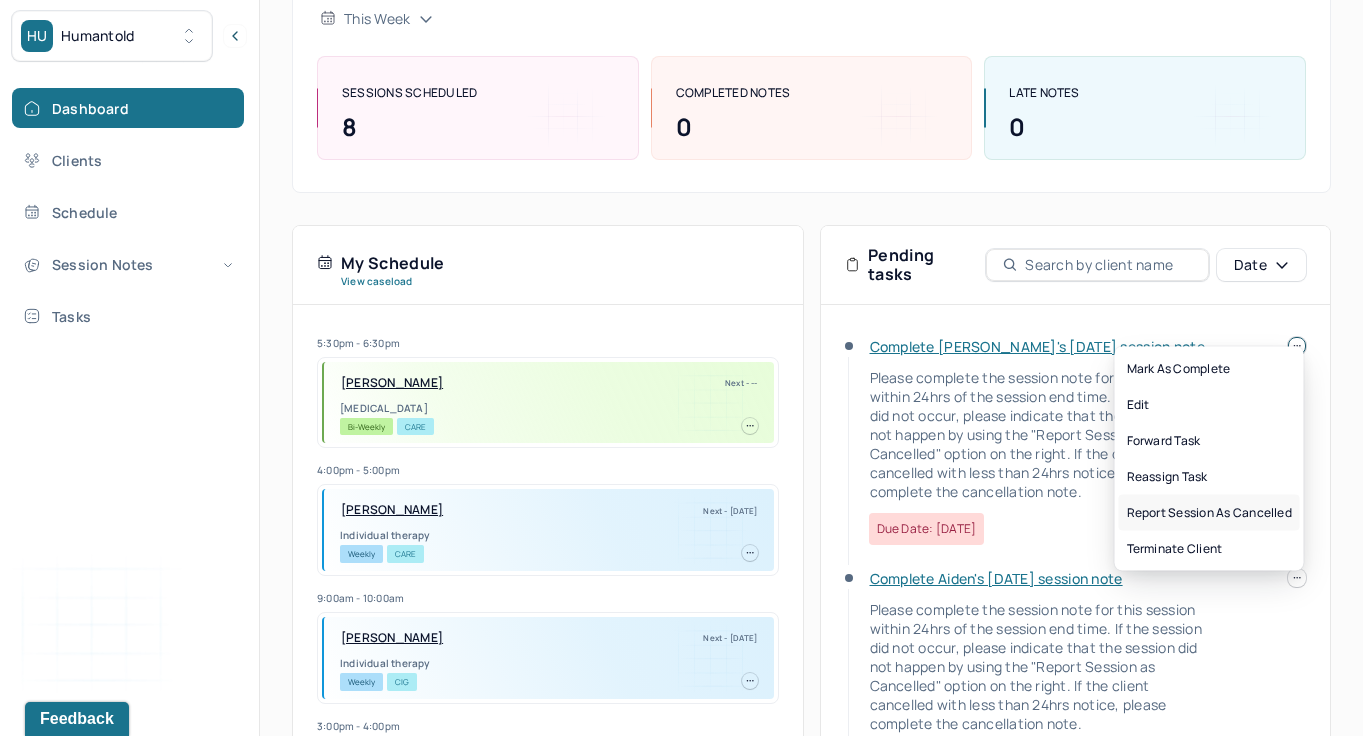 click on "Report session as cancelled" at bounding box center (1209, 513) 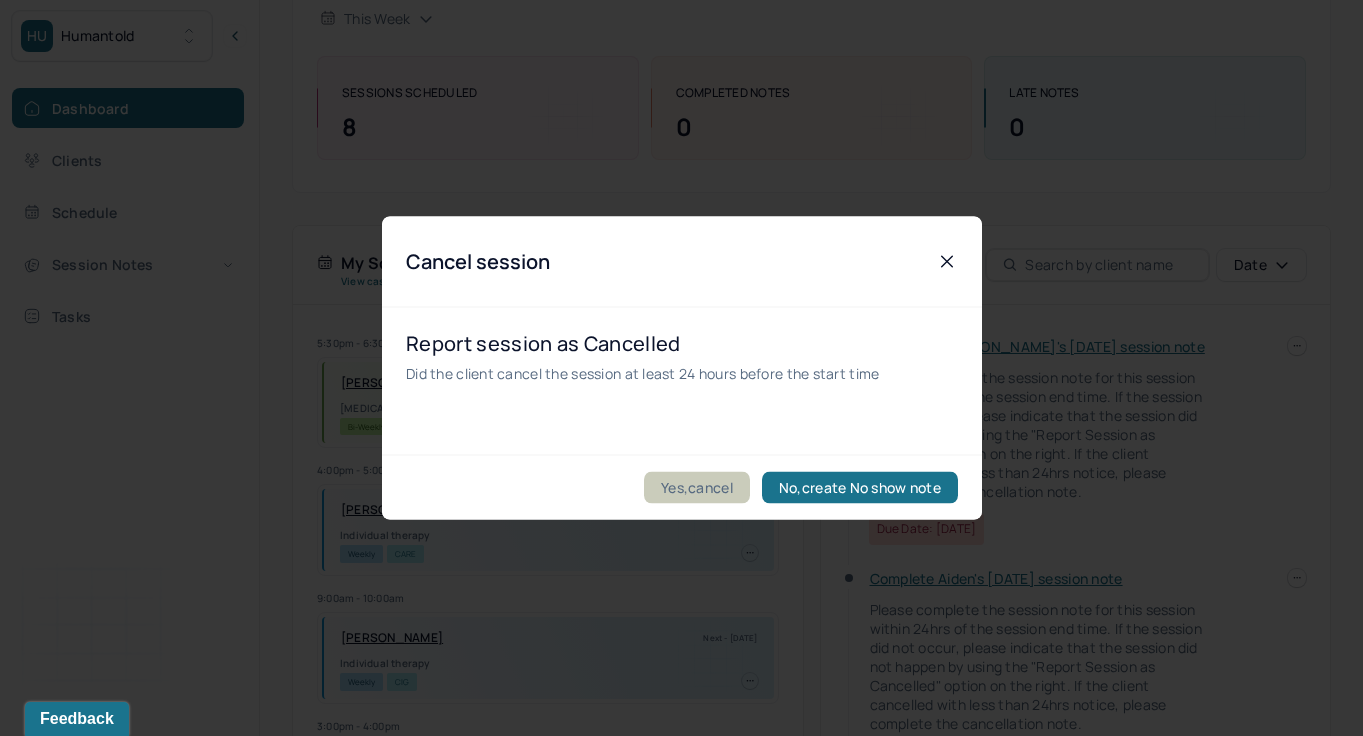 click on "Yes,cancel" at bounding box center (697, 488) 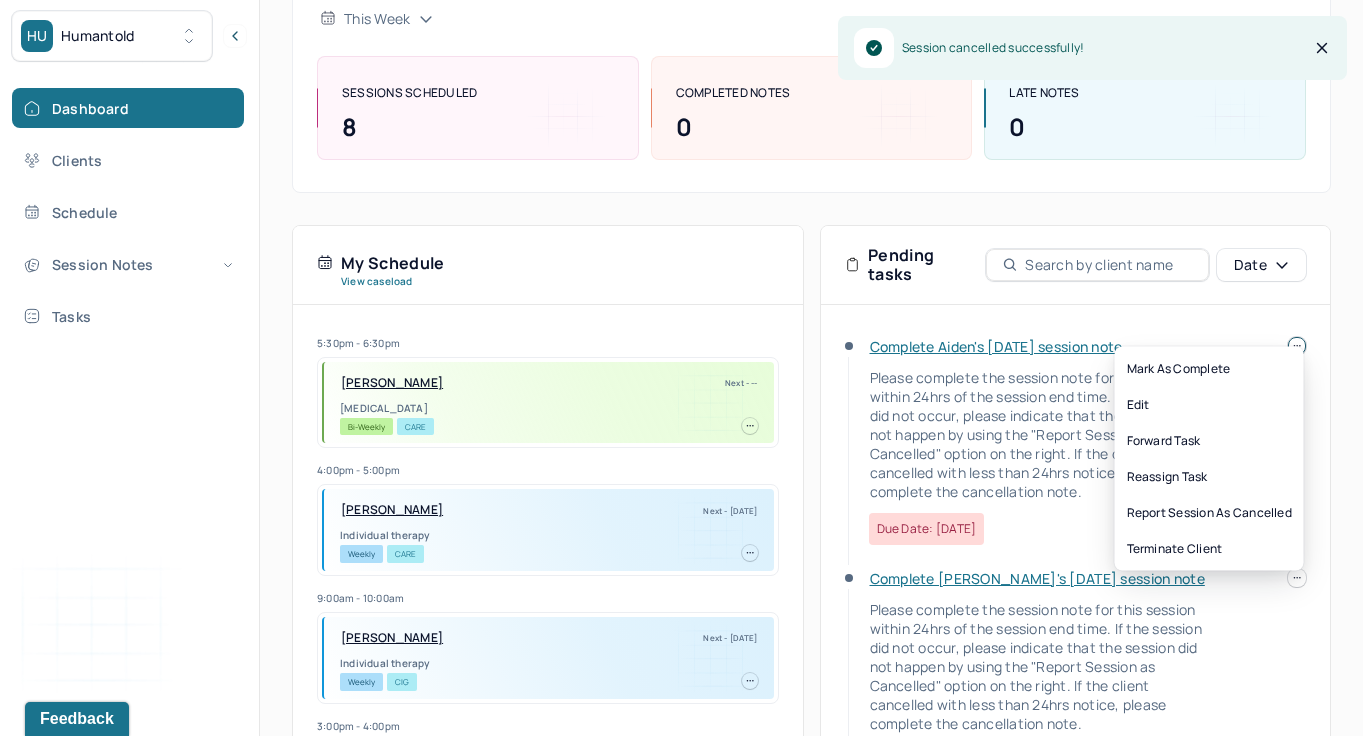 click on "HU Humantold       Dashboard Clients Schedule Session Notes Tasks [PERSON_NAME] provider   Logout   Search by client name, chart number     FAQs     [PERSON_NAME] Let’s get you started 🚀 You can manage your caseload and availability here   this week   SESSIONS SCHEDULED 8 COMPLETED NOTES 0 LATE NOTES 0 My Schedule View caseload 5:30pm - 6:30pm   [PERSON_NAME]   Next - -- [MEDICAL_DATA] Bi-Weekly CARE     4:00pm - 5:00pm   [PERSON_NAME]   Next - [DATE] Individual therapy Weekly CARE     9:00am - 10:00am   [PERSON_NAME]   Next - [DATE] Individual therapy Weekly CIG     3:00pm - 4:00pm   [PERSON_NAME]   Next - [DATE] Individual therapy Weekly Self Pay     6:10pm - 7:10pm   [PERSON_NAME]   Next - [DATE] Individual therapy Weekly OXF     4:30pm - 5:30pm   [PERSON_NAME]   Next - [DATE] Child therapy Weekly Pending Task CARE     12:00pm - 1:00pm   [PERSON_NAME]   Next - [DATE] Individual therapy Weekly CIG     3:00pm - 4:00pm   SOO, [PERSON_NAME]" at bounding box center (681, 375) 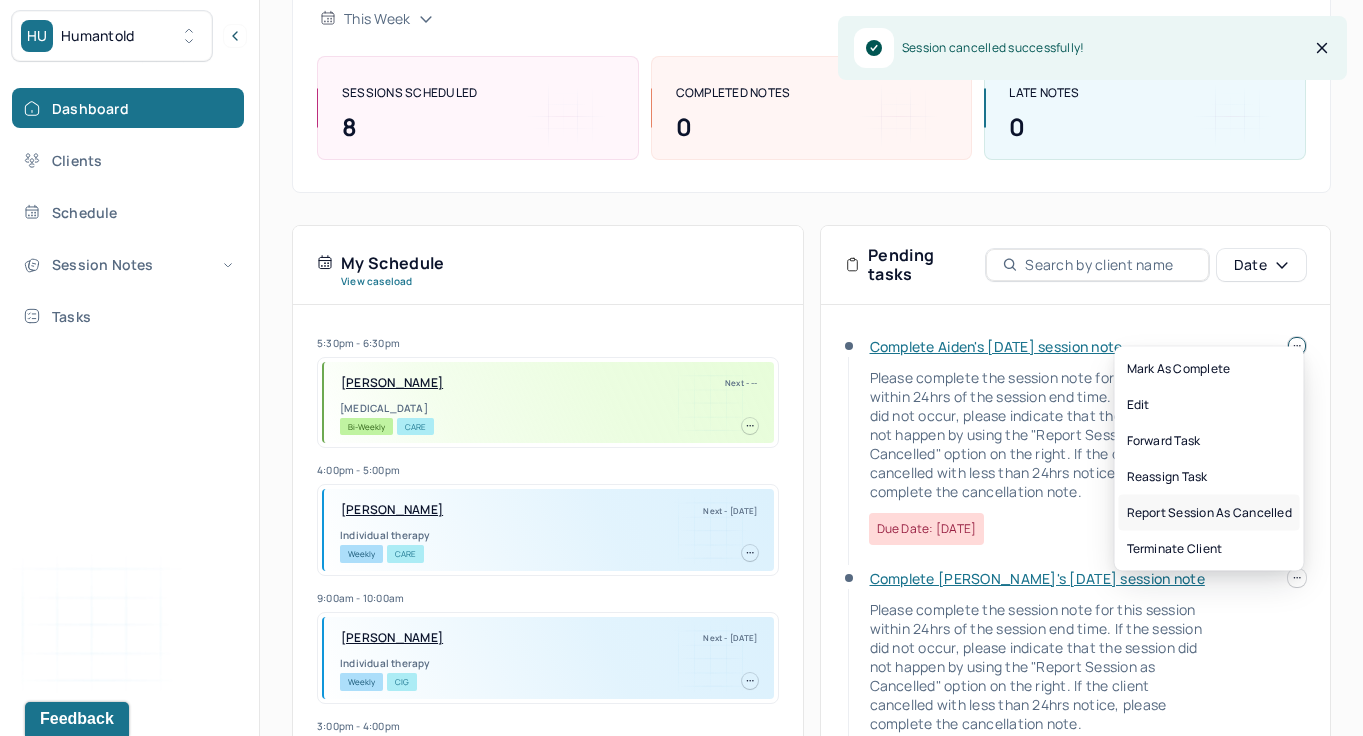click on "Report session as cancelled" at bounding box center (1209, 513) 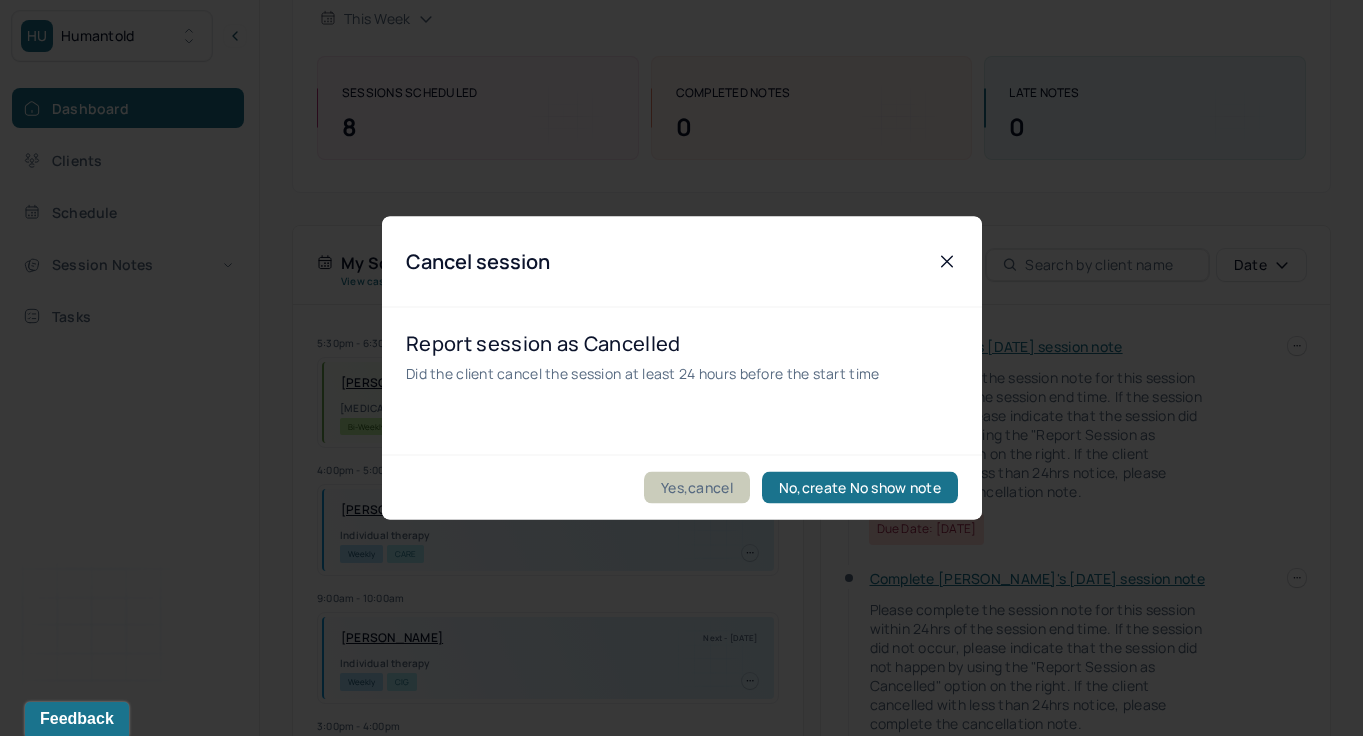 click on "Yes,cancel" at bounding box center [697, 488] 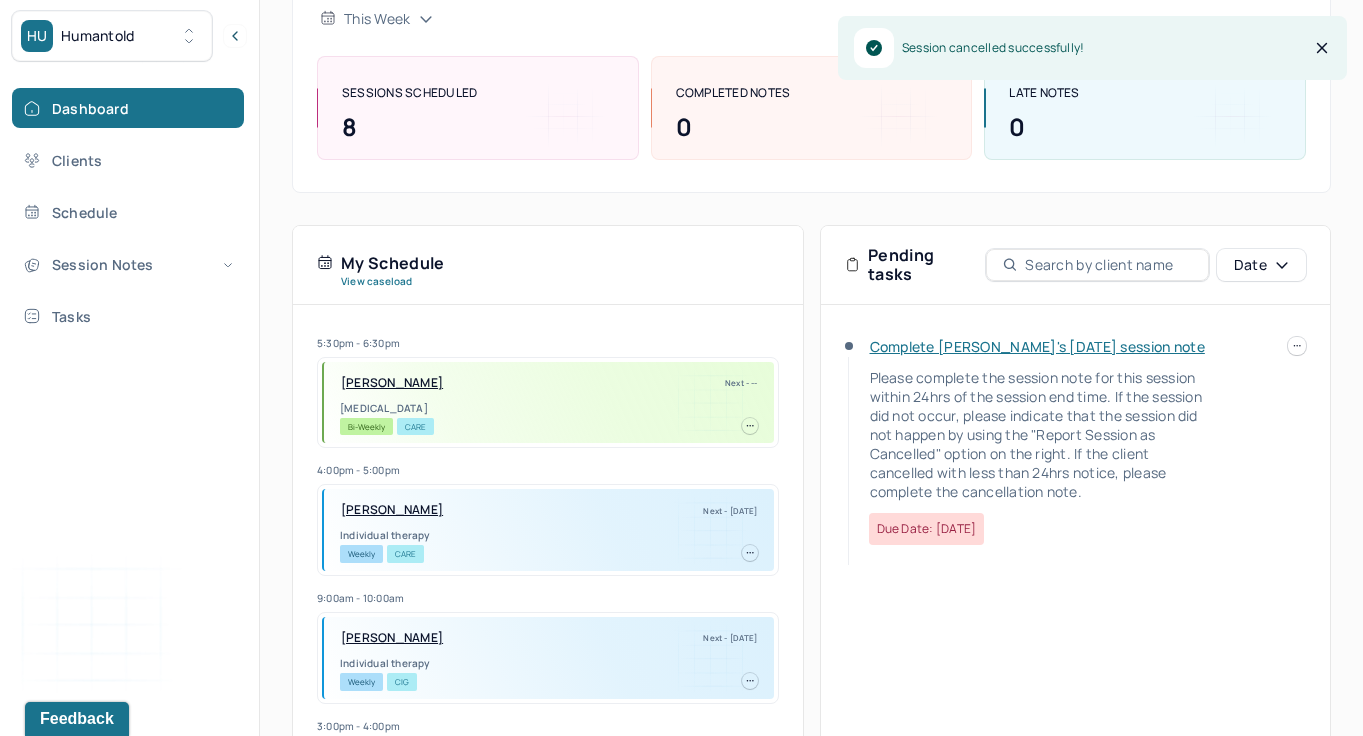 scroll, scrollTop: 429, scrollLeft: 0, axis: vertical 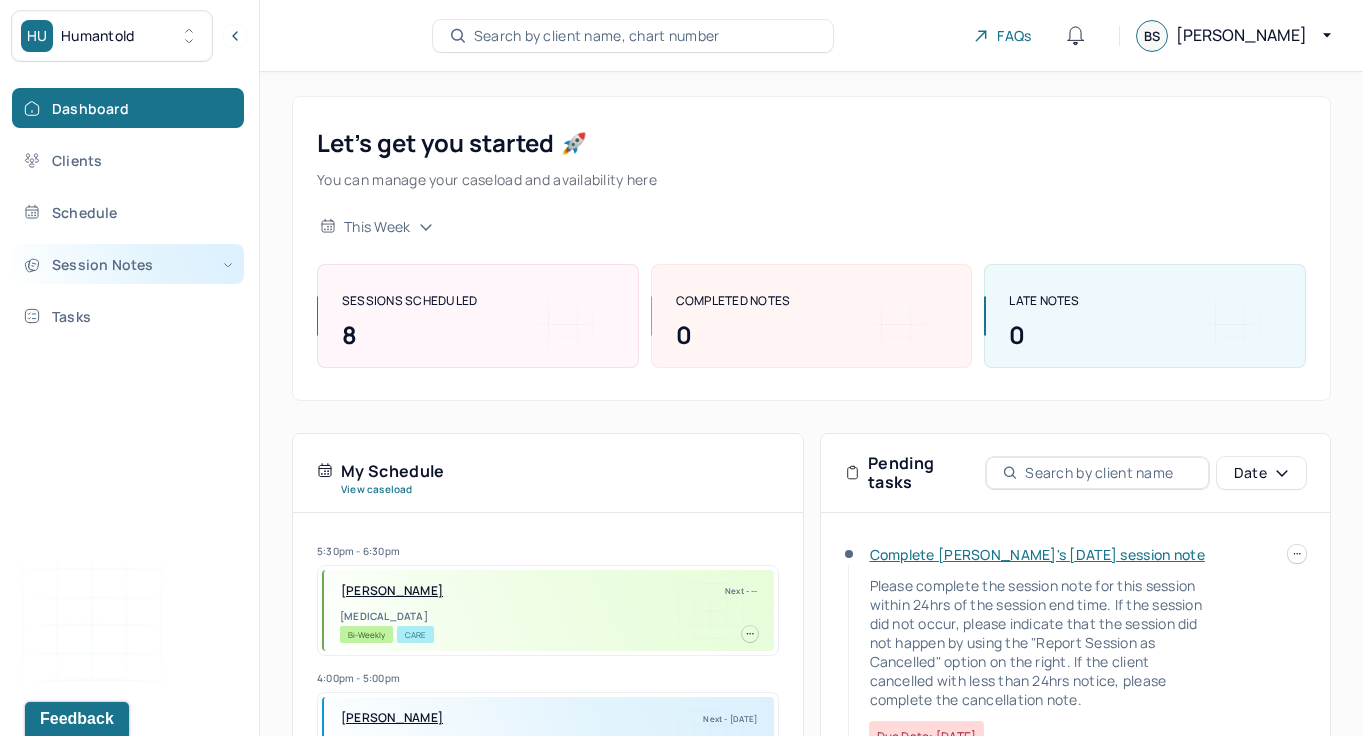 click on "Session Notes" at bounding box center (128, 264) 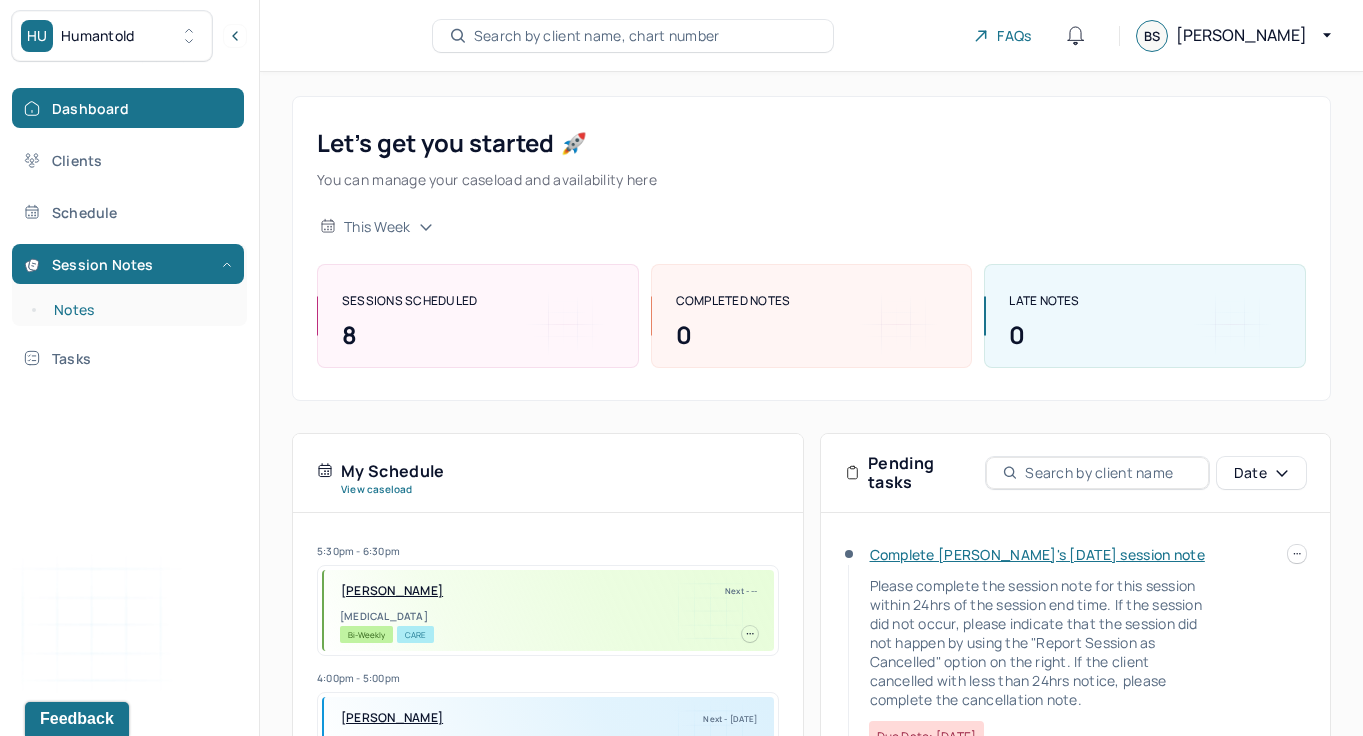 click on "Notes" at bounding box center (139, 310) 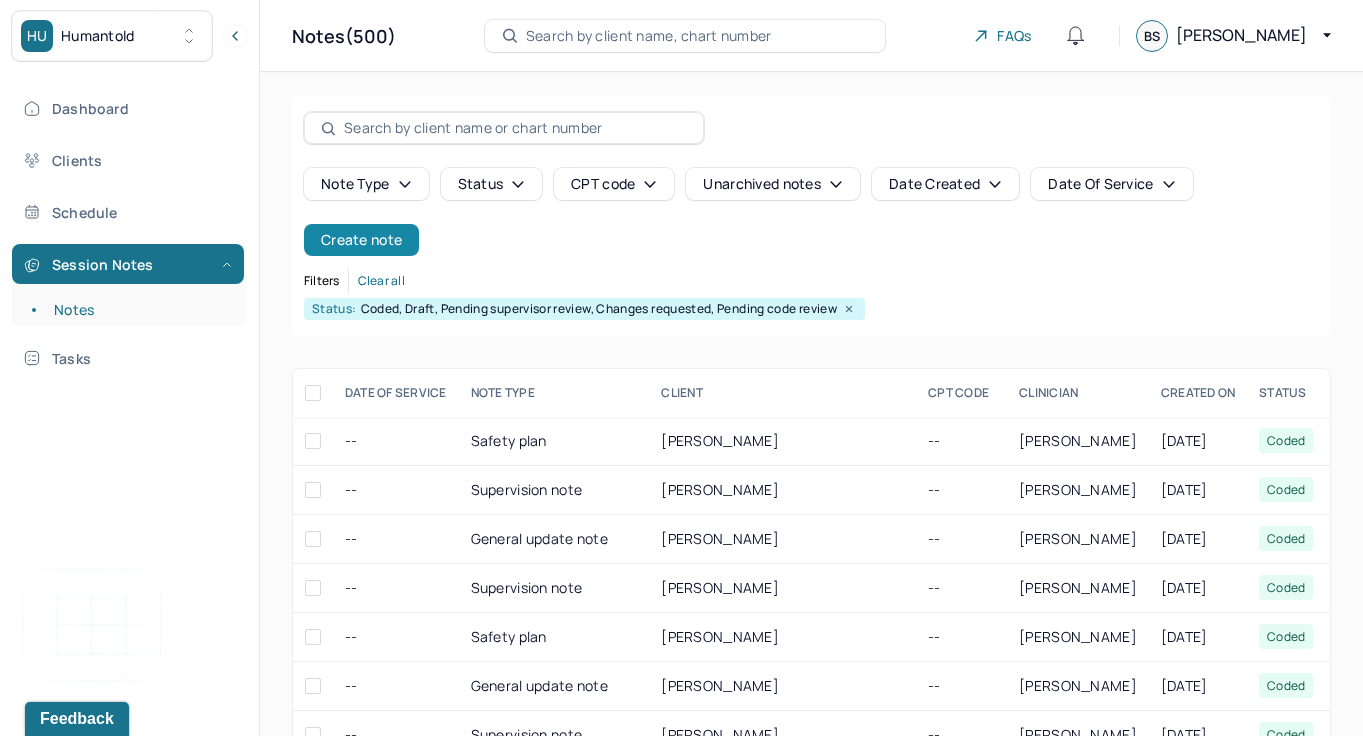 click on "Create note" at bounding box center [361, 240] 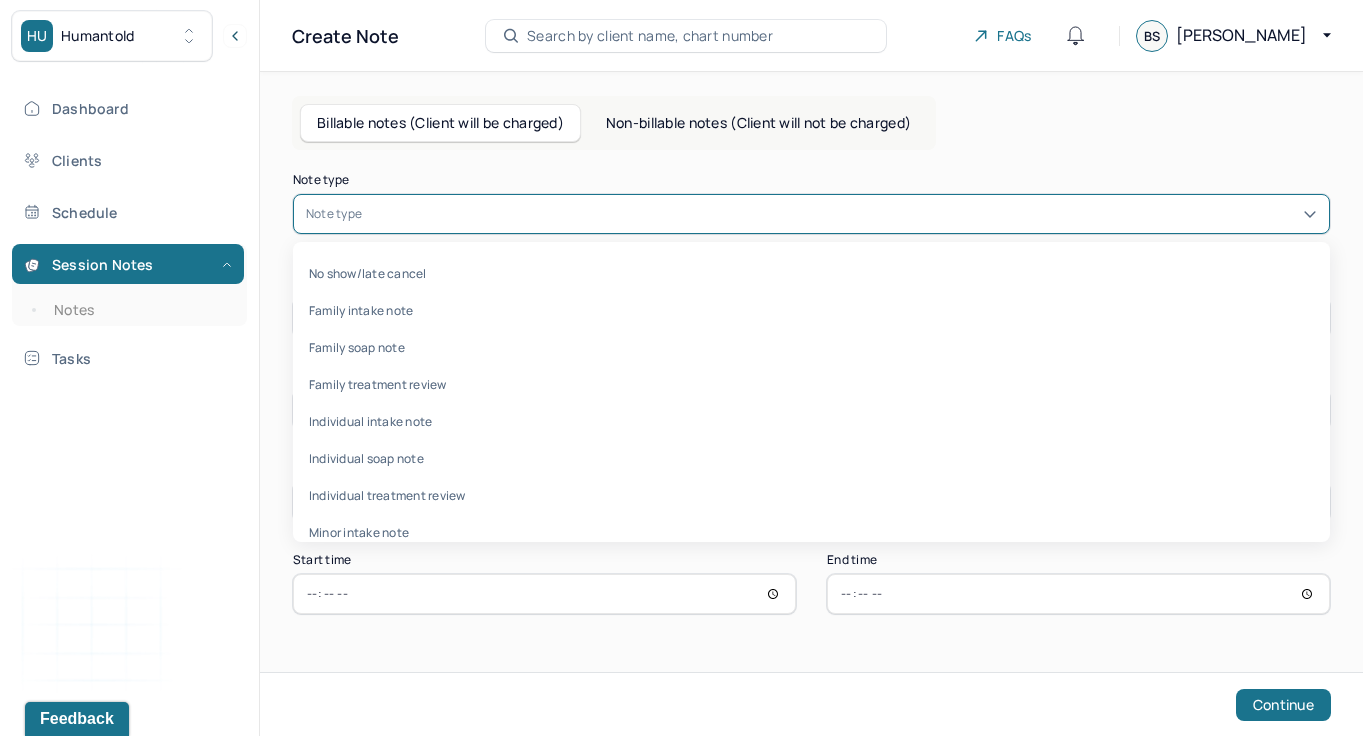 click at bounding box center (841, 214) 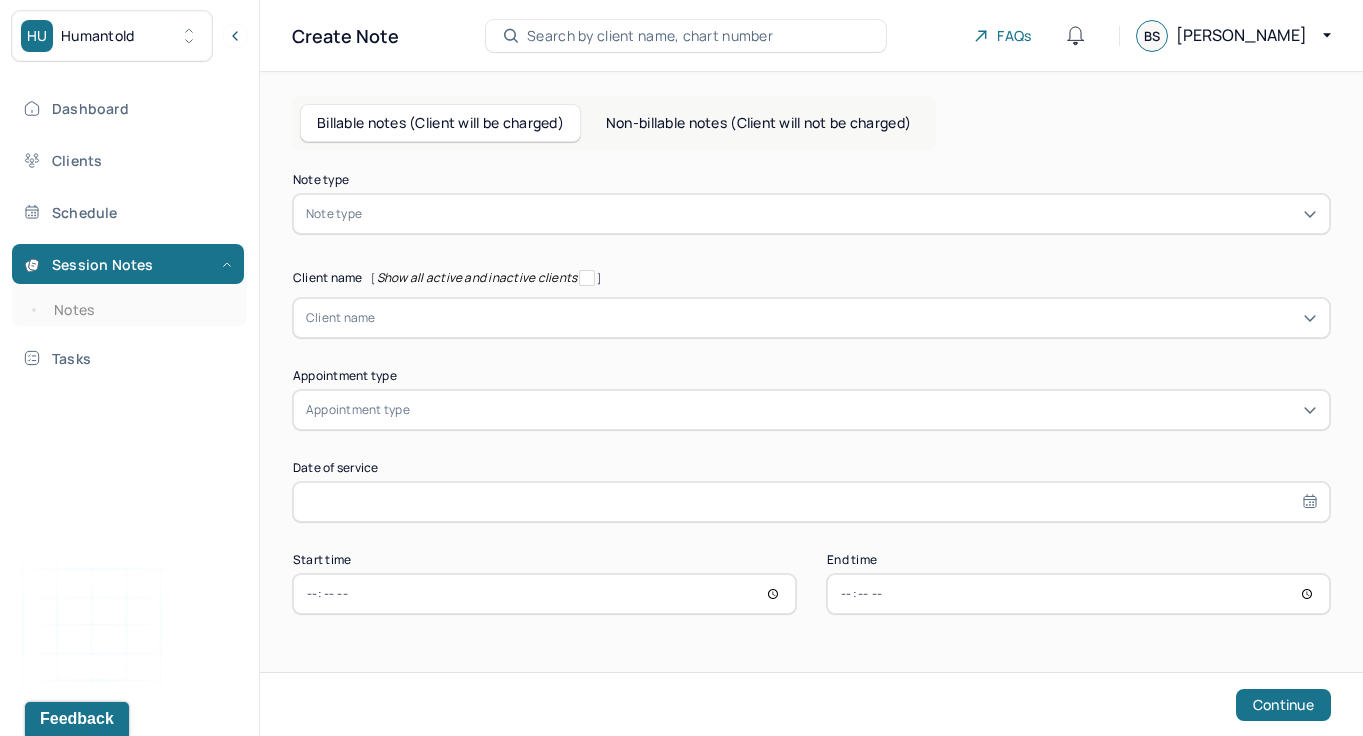 click on "Non-billable notes (Client will not be charged)" at bounding box center [758, 123] 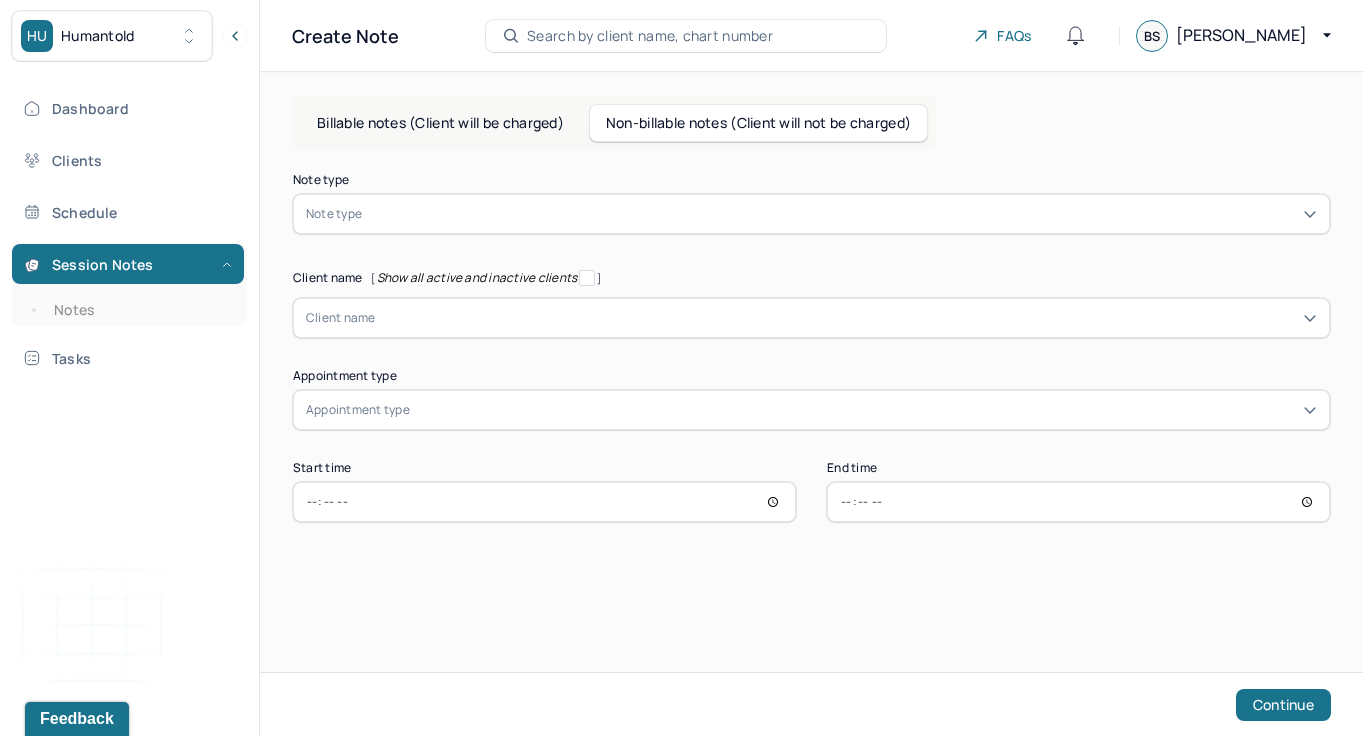 click on "Note type" at bounding box center [811, 214] 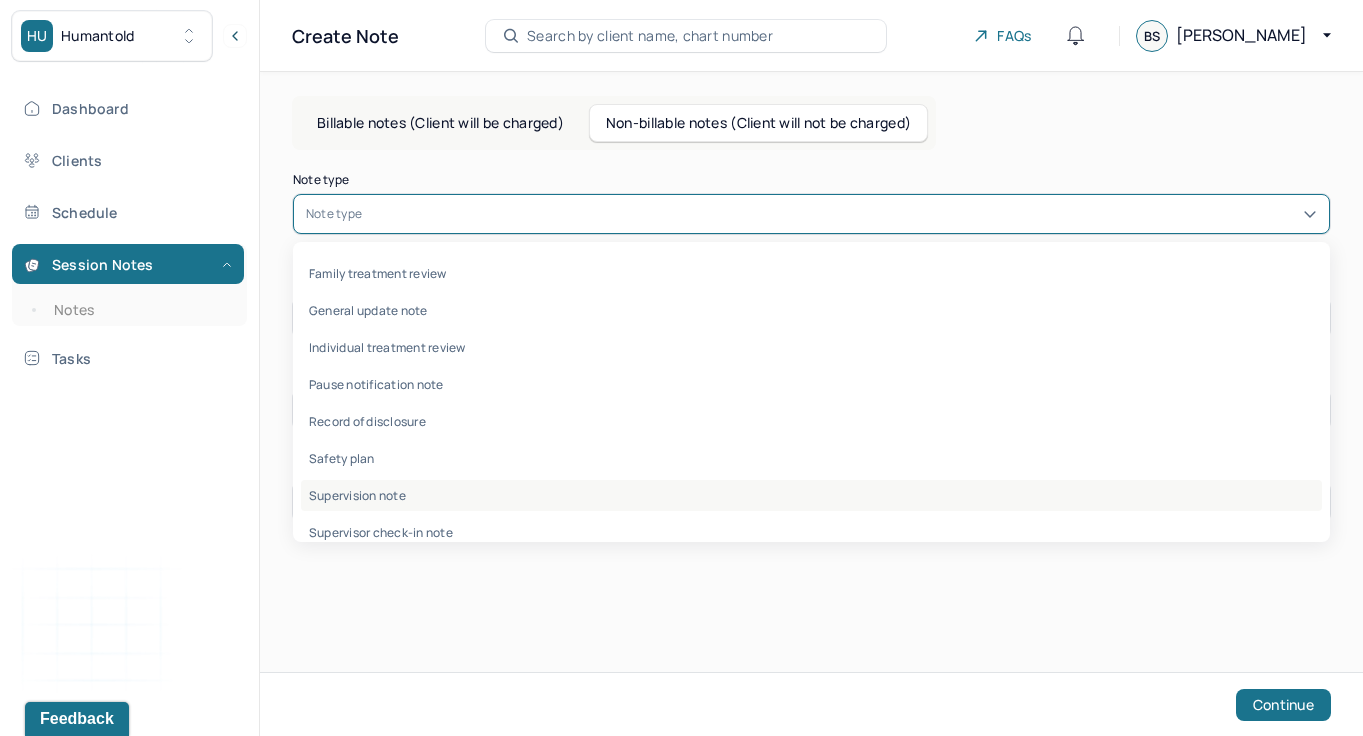 click on "Supervision note" at bounding box center [811, 495] 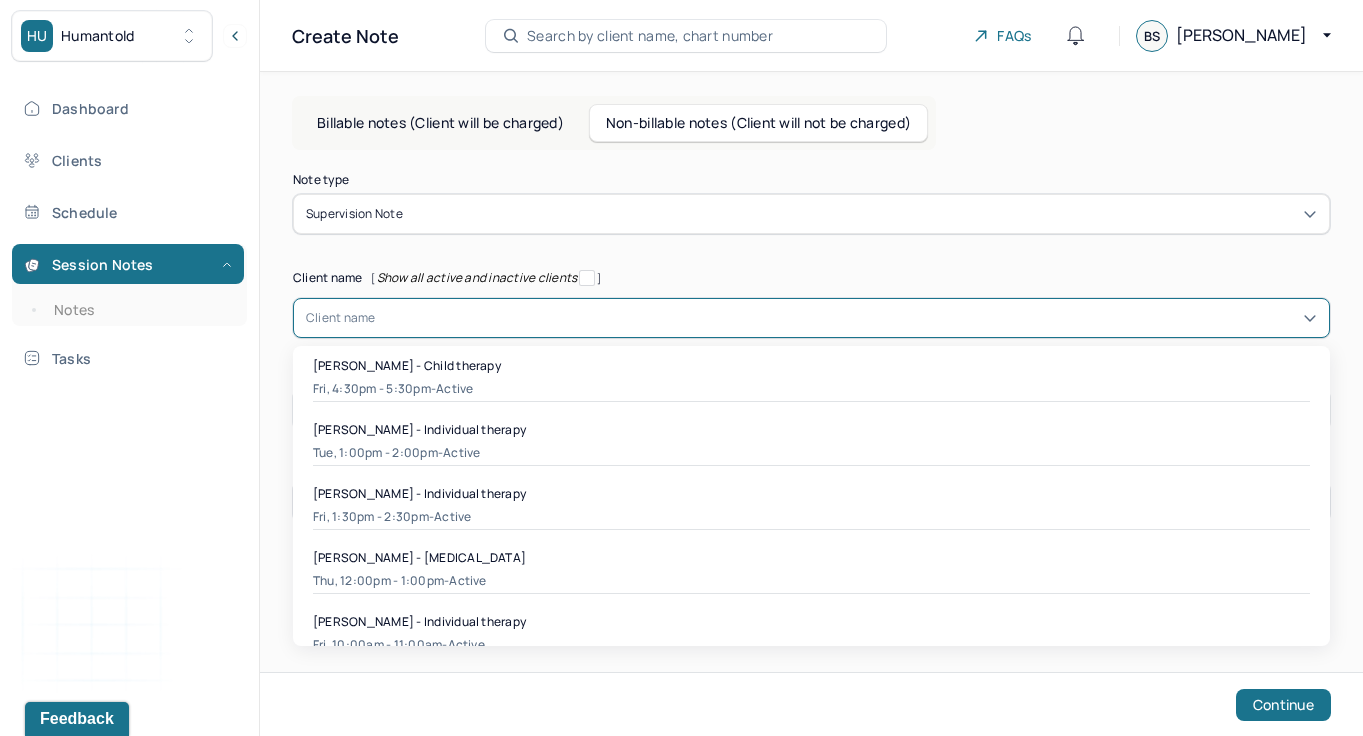 click at bounding box center [846, 318] 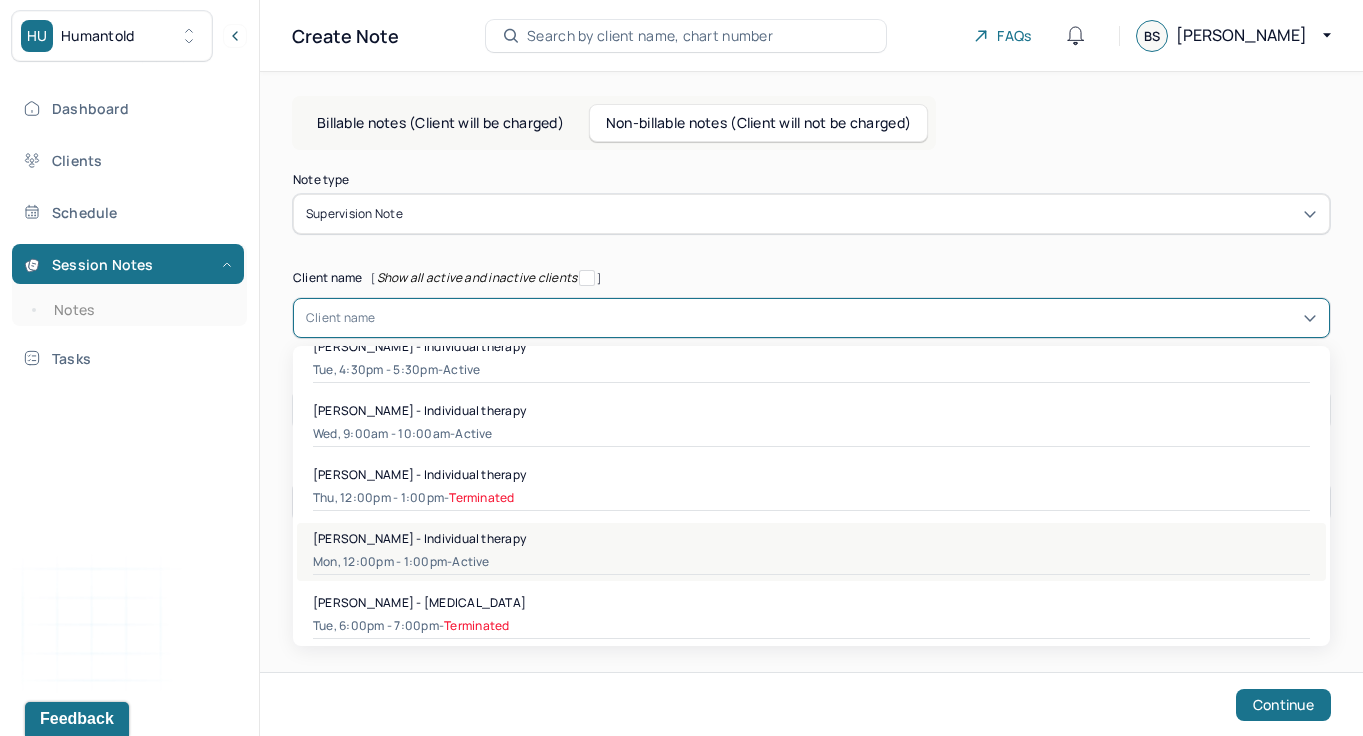 scroll, scrollTop: 787, scrollLeft: 0, axis: vertical 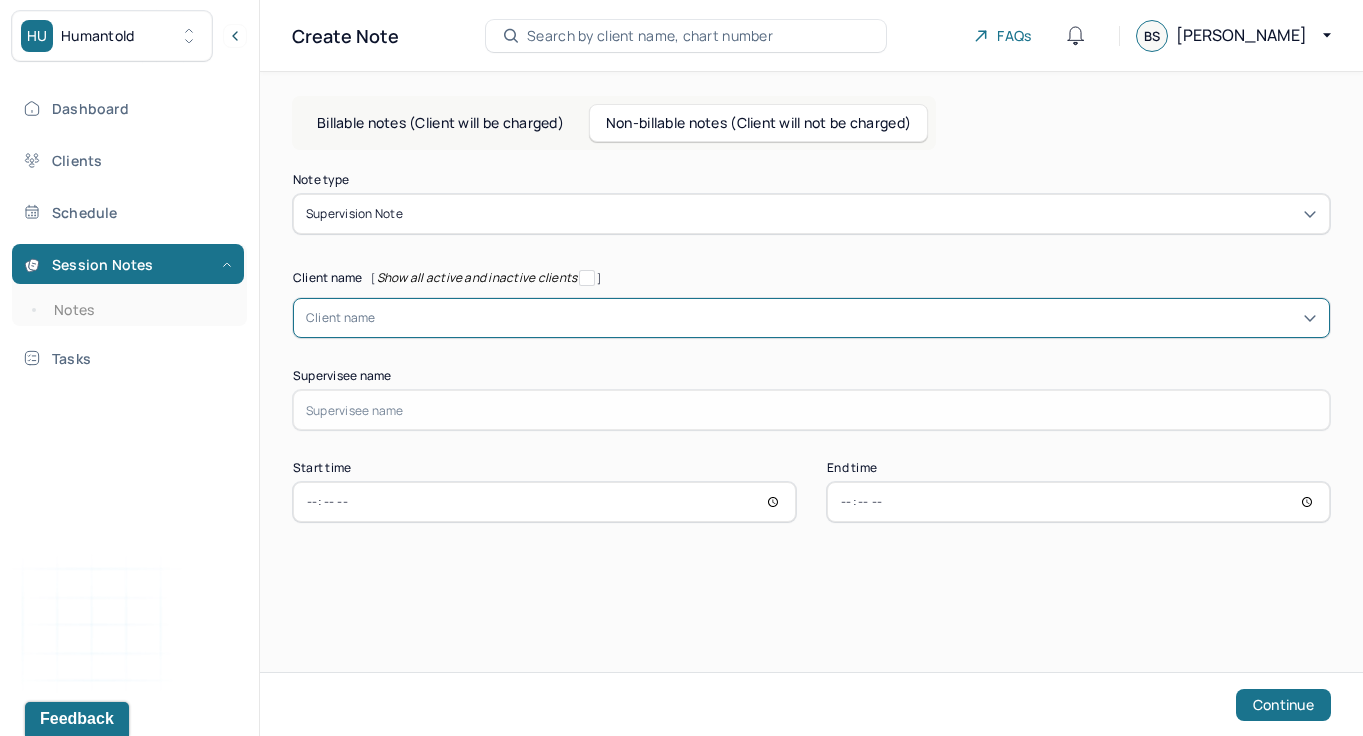 click at bounding box center [846, 318] 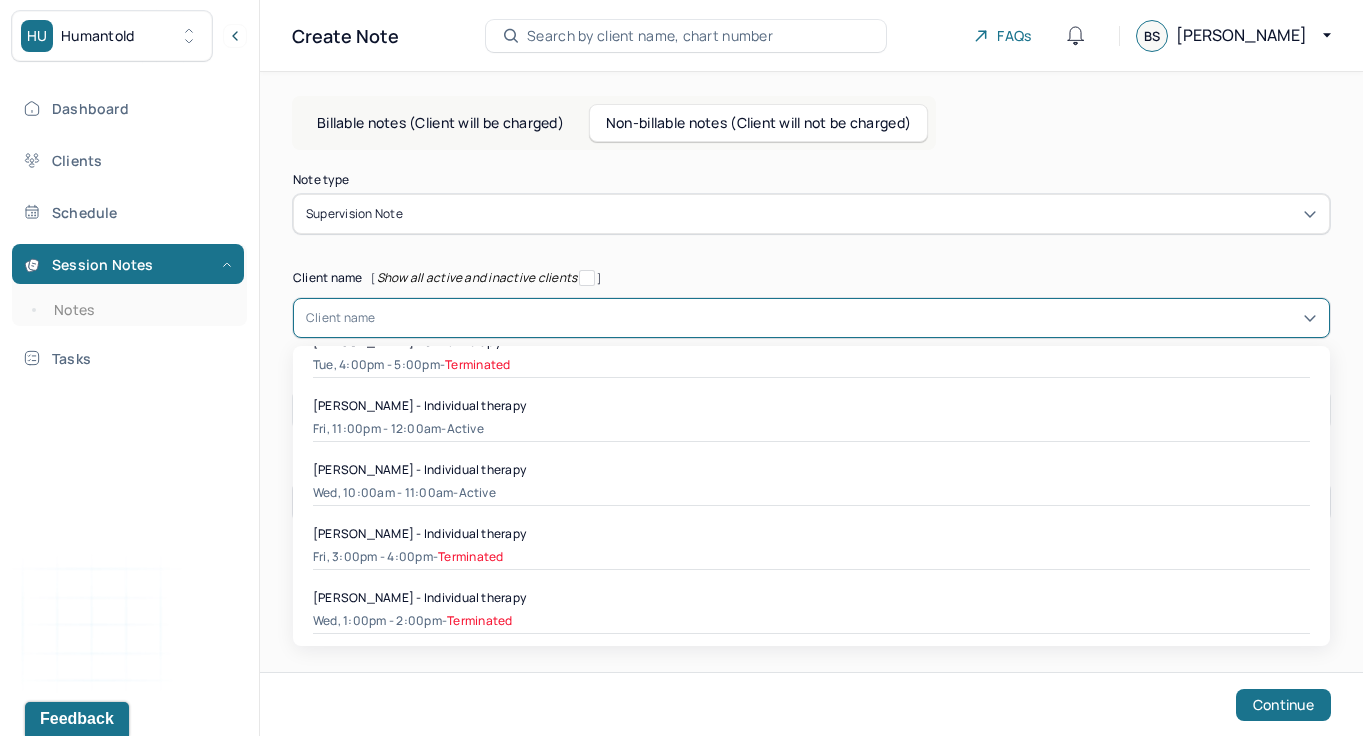 scroll, scrollTop: 1123, scrollLeft: 0, axis: vertical 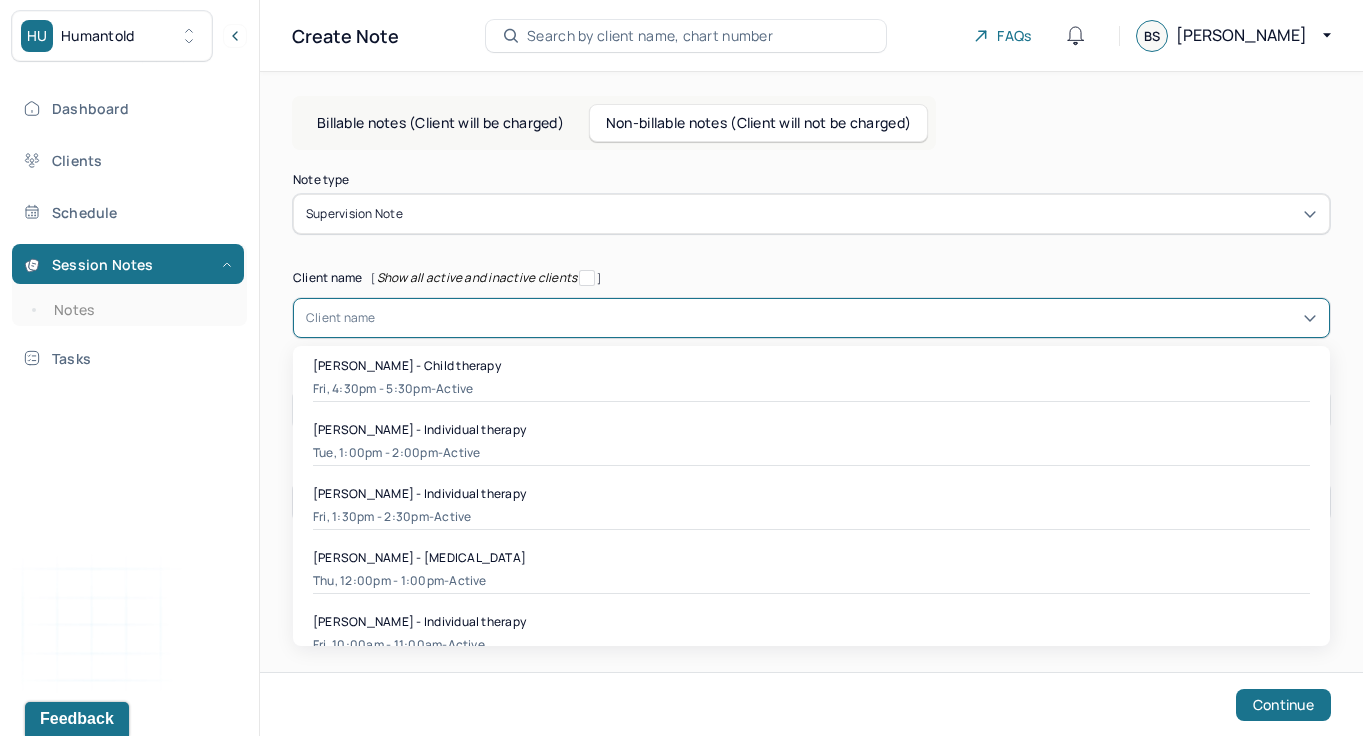 click on "Client name" at bounding box center [811, 318] 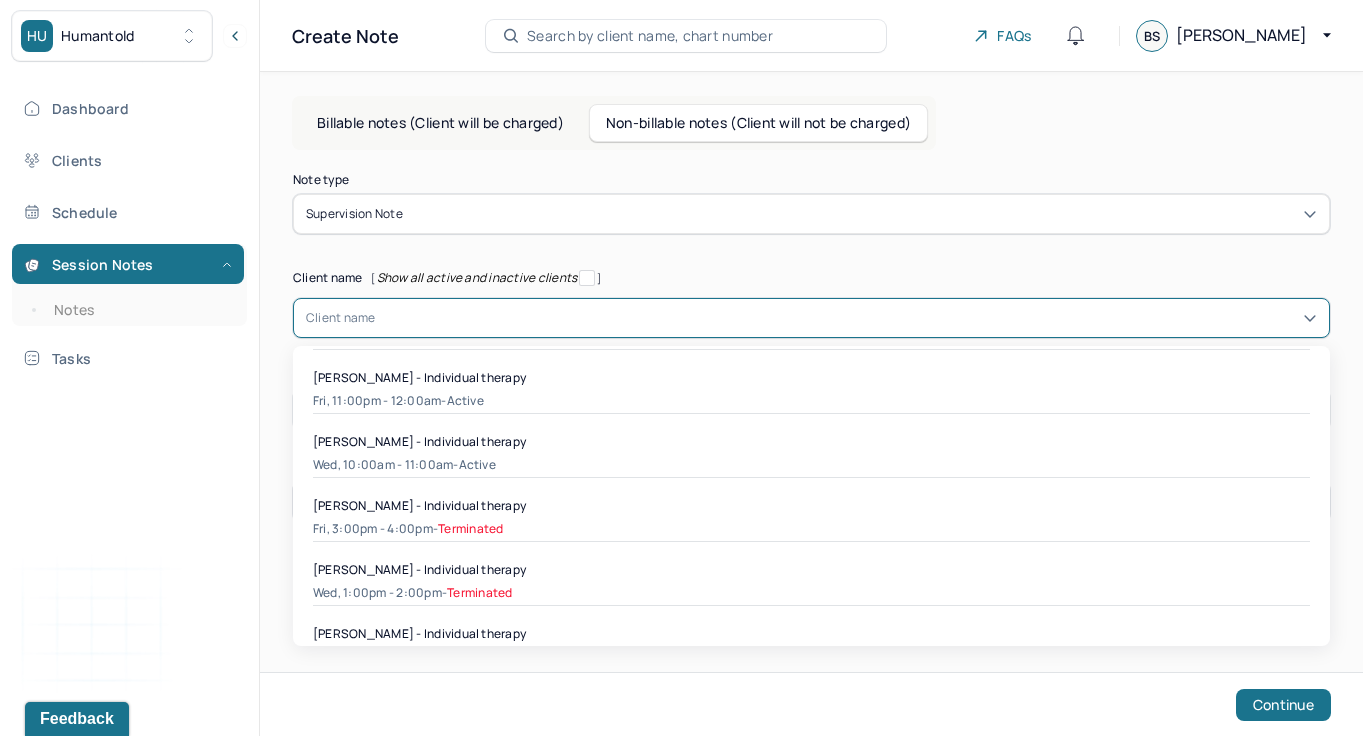 scroll, scrollTop: 1166, scrollLeft: 0, axis: vertical 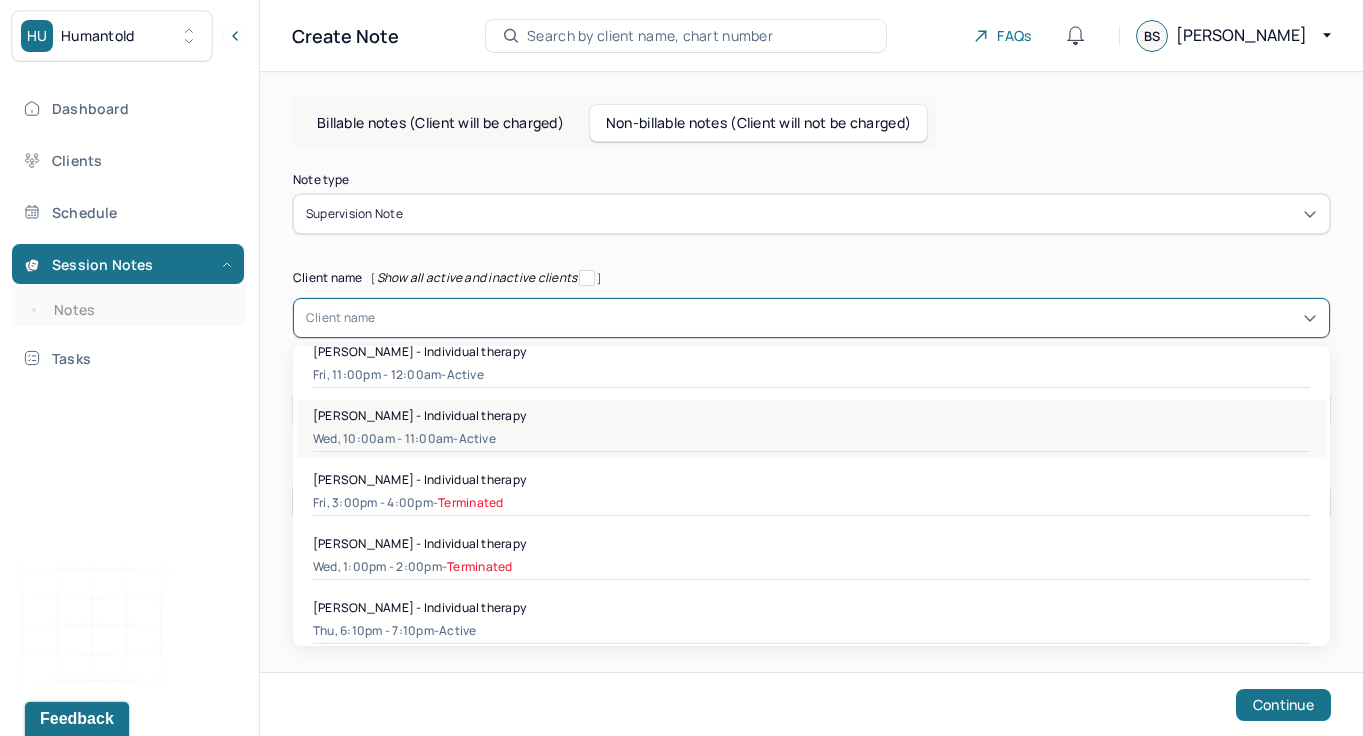 click on "[PERSON_NAME] - Individual therapy" at bounding box center [419, 415] 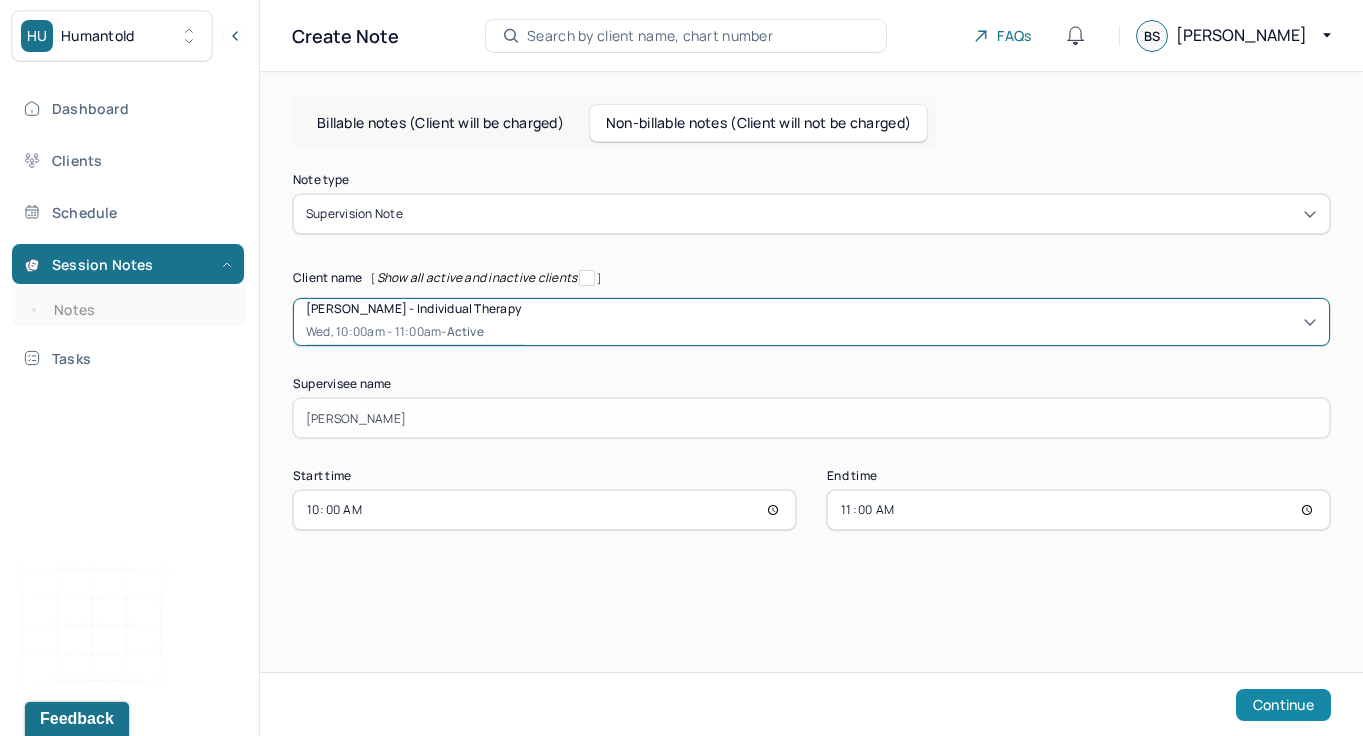 click on "Continue" at bounding box center (1283, 705) 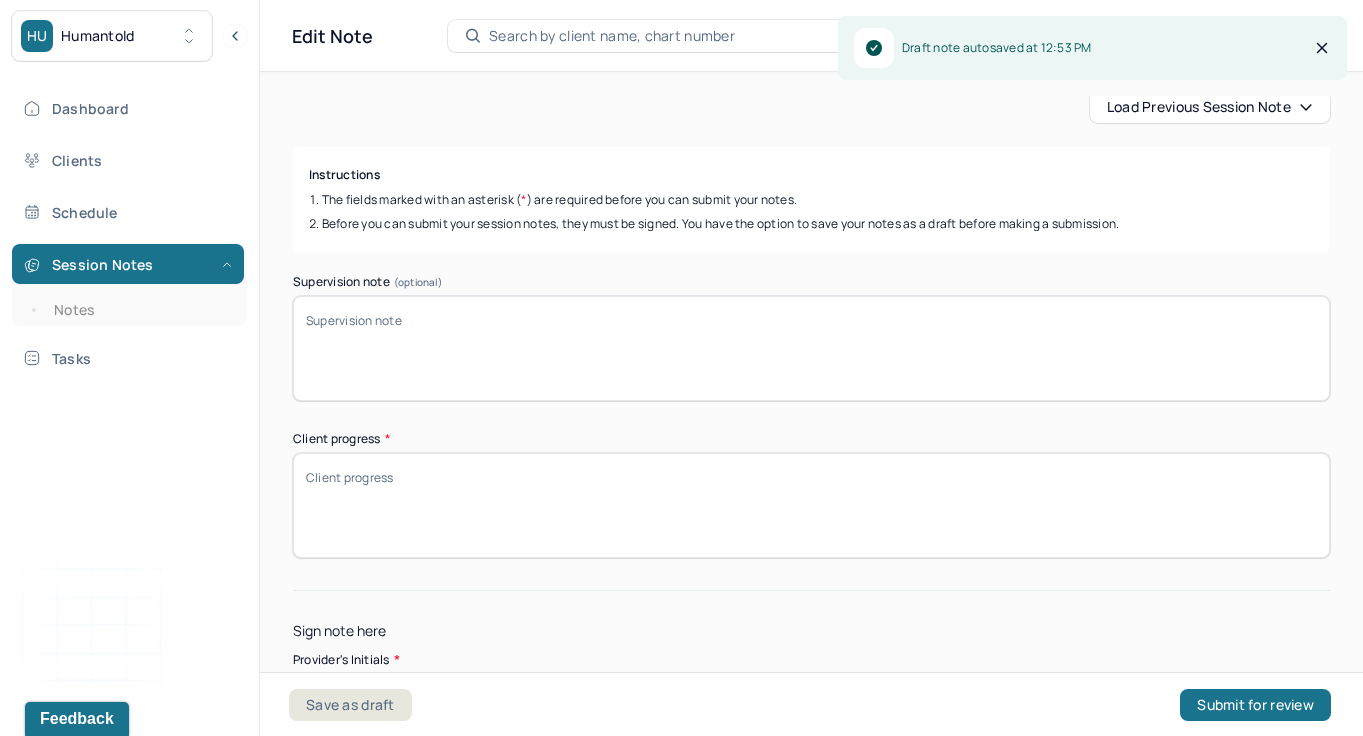 scroll, scrollTop: 328, scrollLeft: 0, axis: vertical 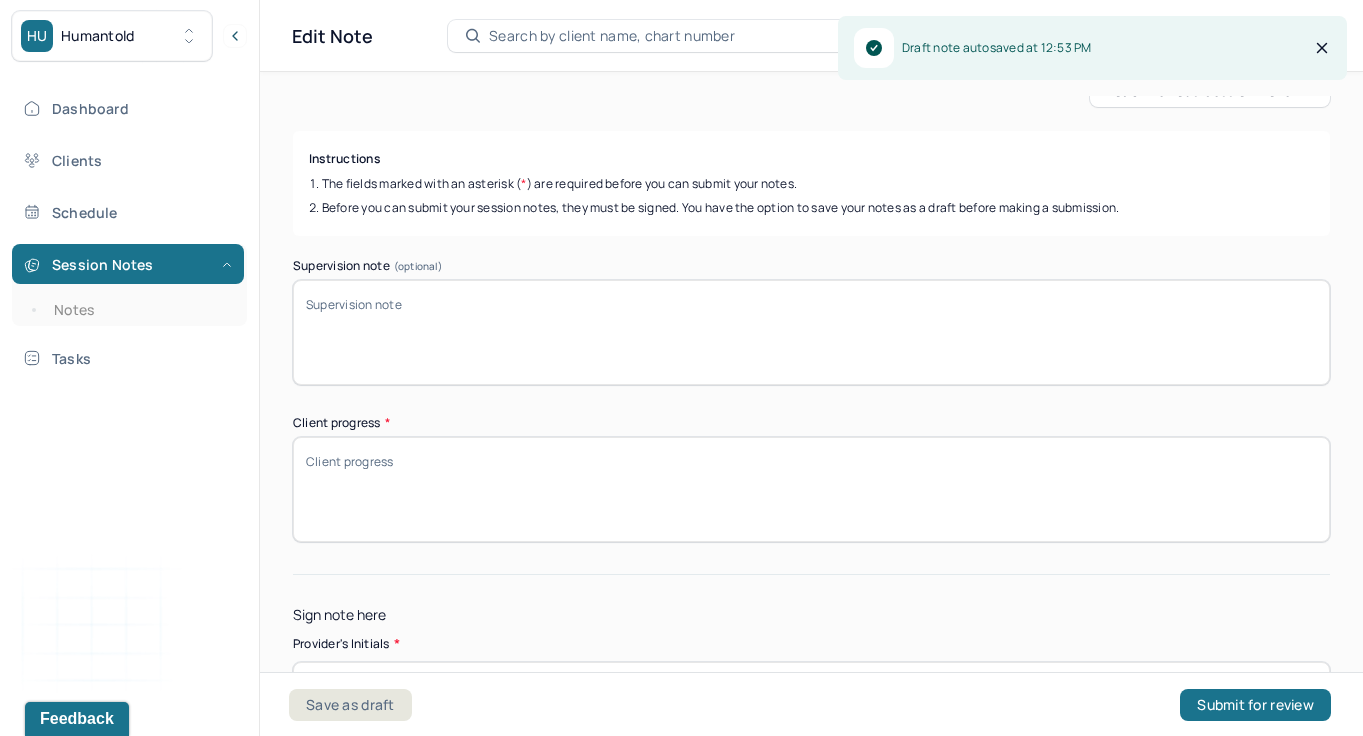 click on "Client progress *" at bounding box center [811, 489] 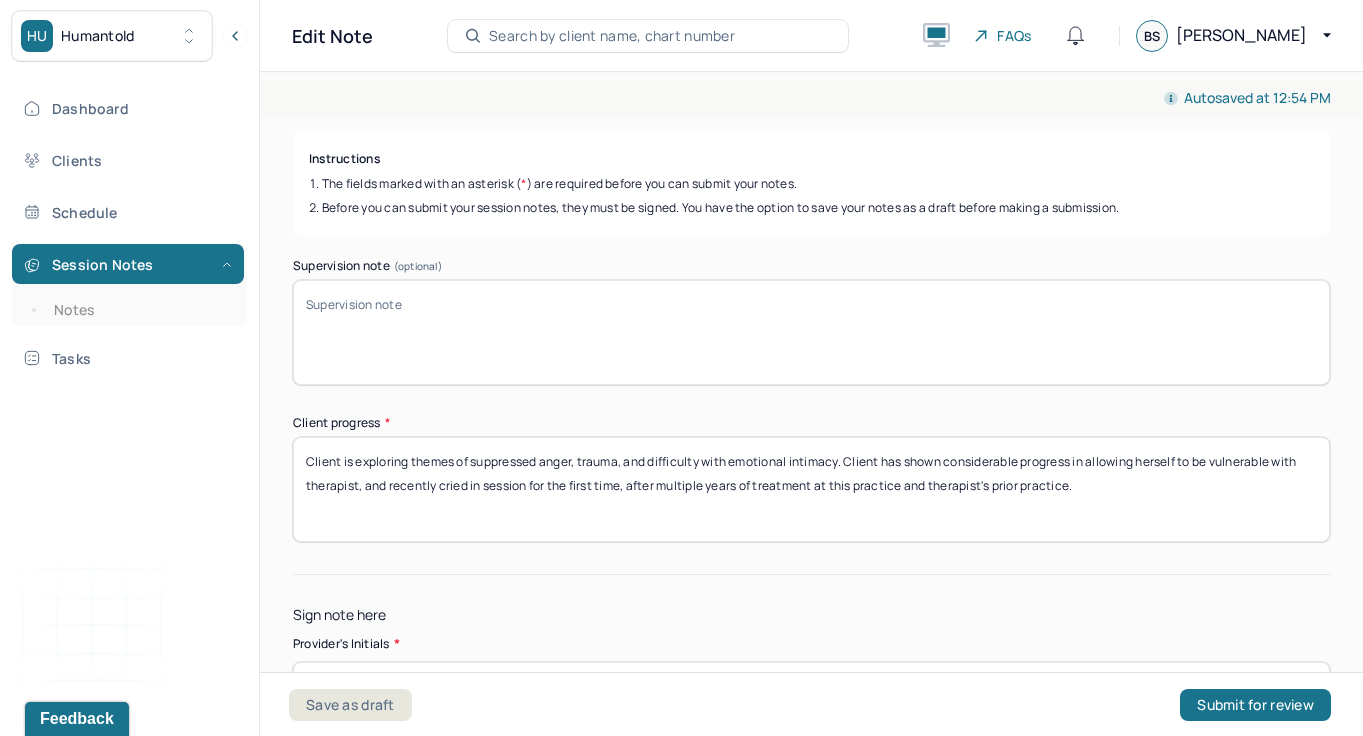 scroll, scrollTop: 364, scrollLeft: 0, axis: vertical 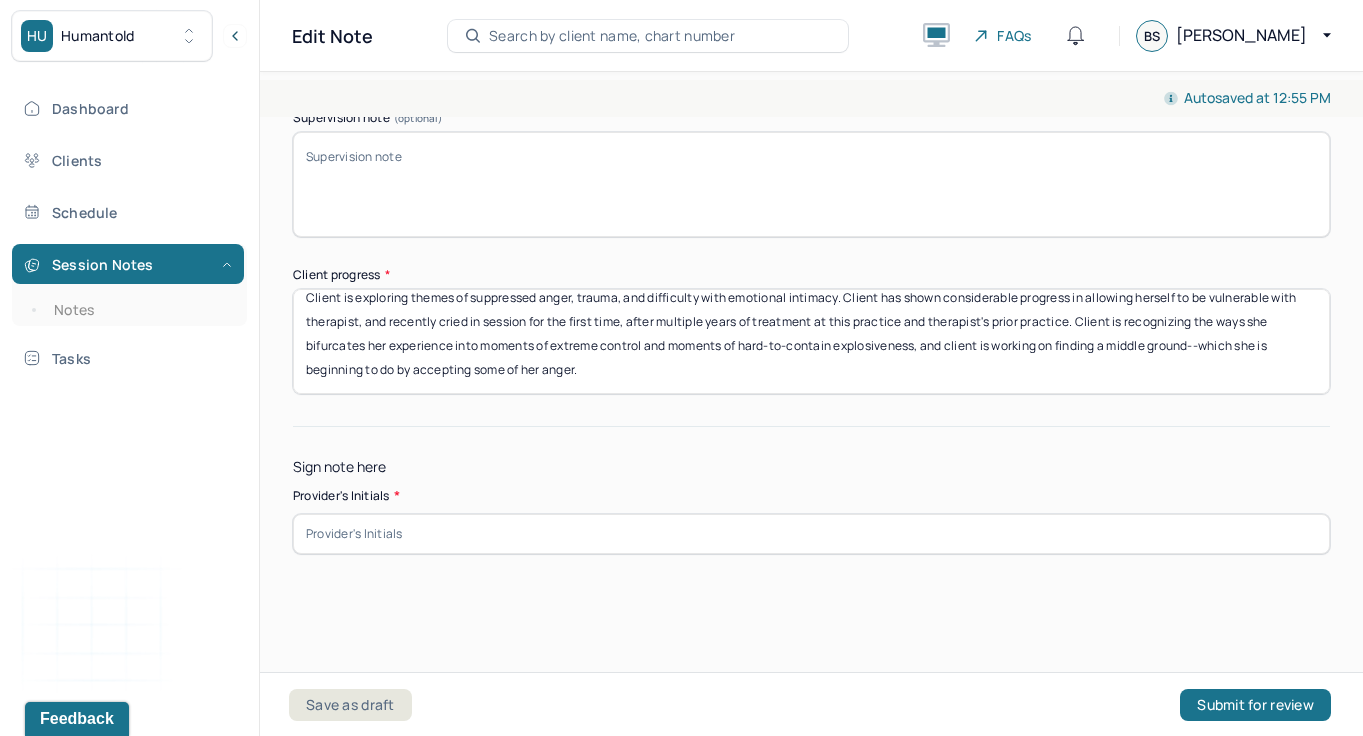 type on "Client is exploring themes of suppressed anger, trauma, and difficulty with emotional intimacy. Client has shown considerable progress in allowing herself to be vulnerable with therapist, and recently cried in session for the first time, after multiple years of treatment at this practice and therapist's prior practice. Client is recognizing the ways she bifurcates her experience into moments of extreme control and moments of hard-to-contain explosiveness, and client is working on finding a middle ground--which she is beginning to do by accepting some of her anger." 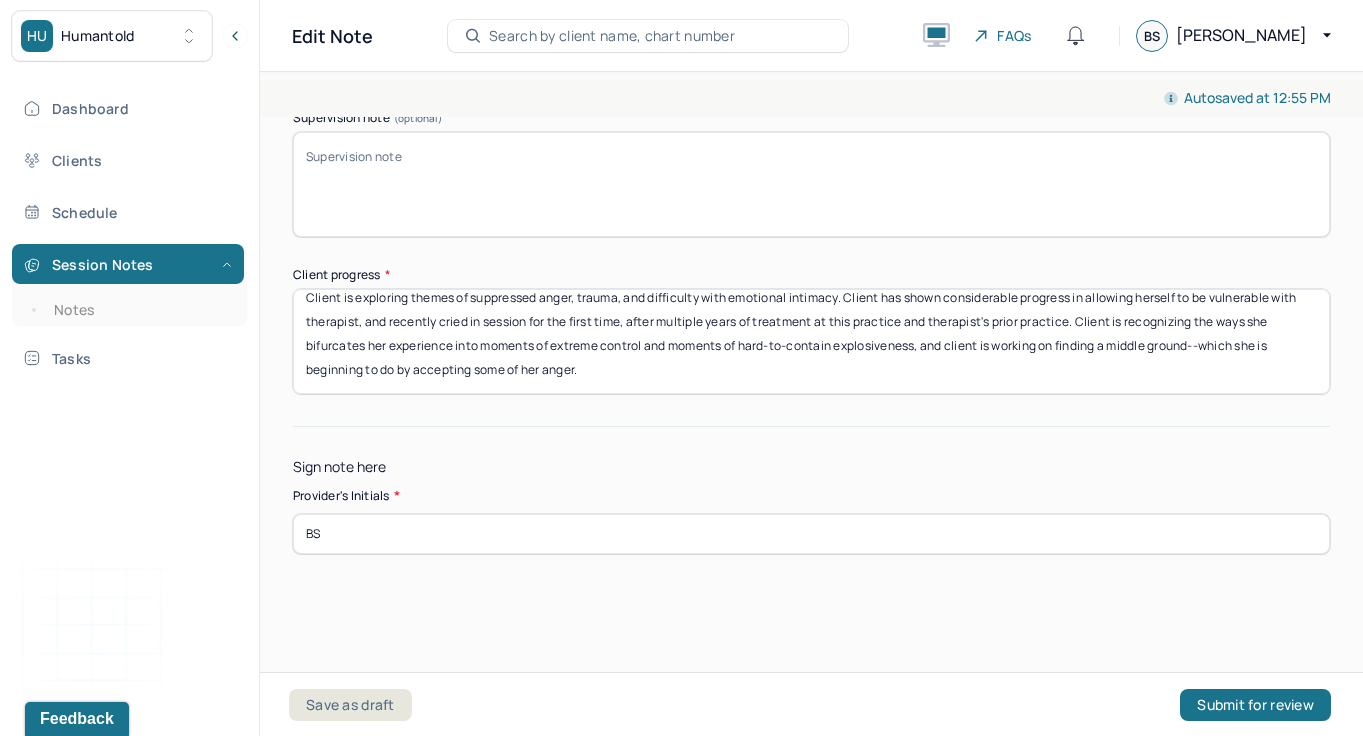 type on "BS" 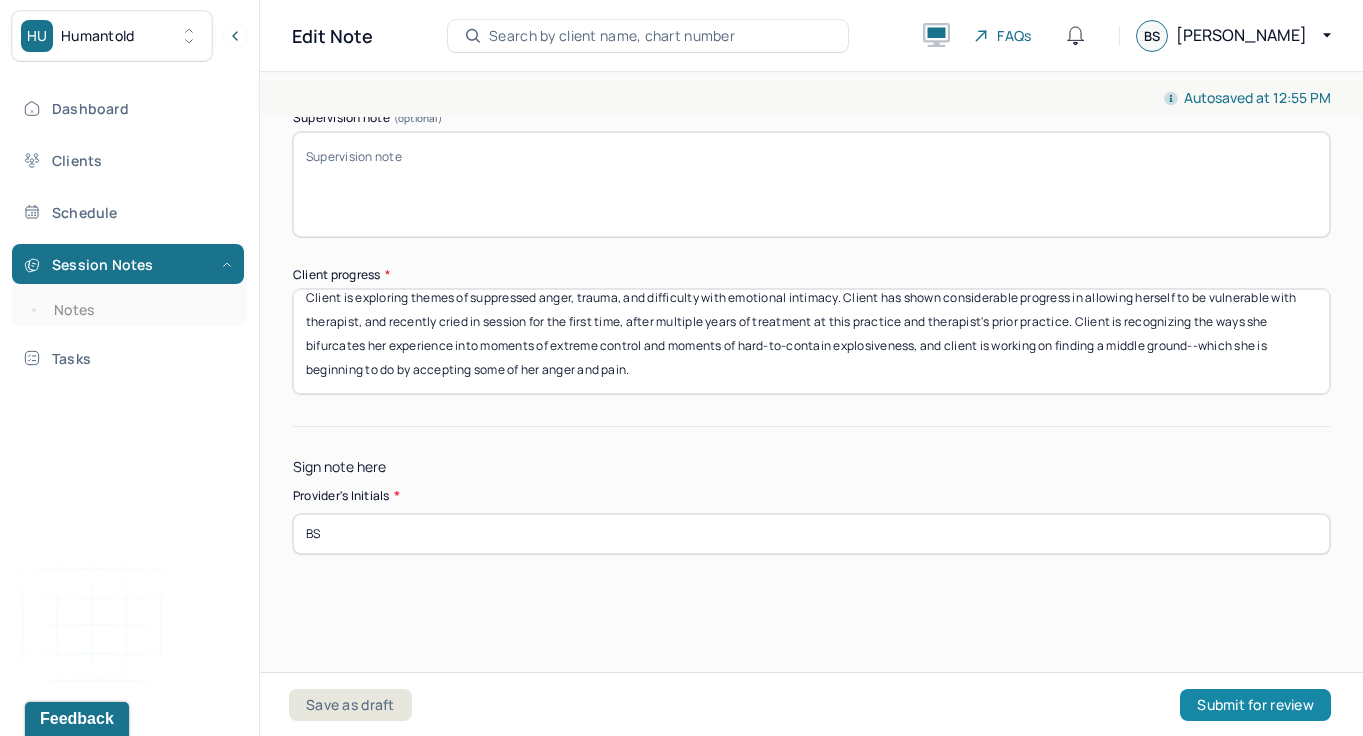 type on "Client is exploring themes of suppressed anger, trauma, and difficulty with emotional intimacy. Client has shown considerable progress in allowing herself to be vulnerable with therapist, and recently cried in session for the first time, after multiple years of treatment at this practice and therapist's prior practice. Client is recognizing the ways she bifurcates her experience into moments of extreme control and moments of hard-to-contain explosiveness, and client is working on finding a middle ground--which she is beginning to do by accepting some of her anger and pain." 